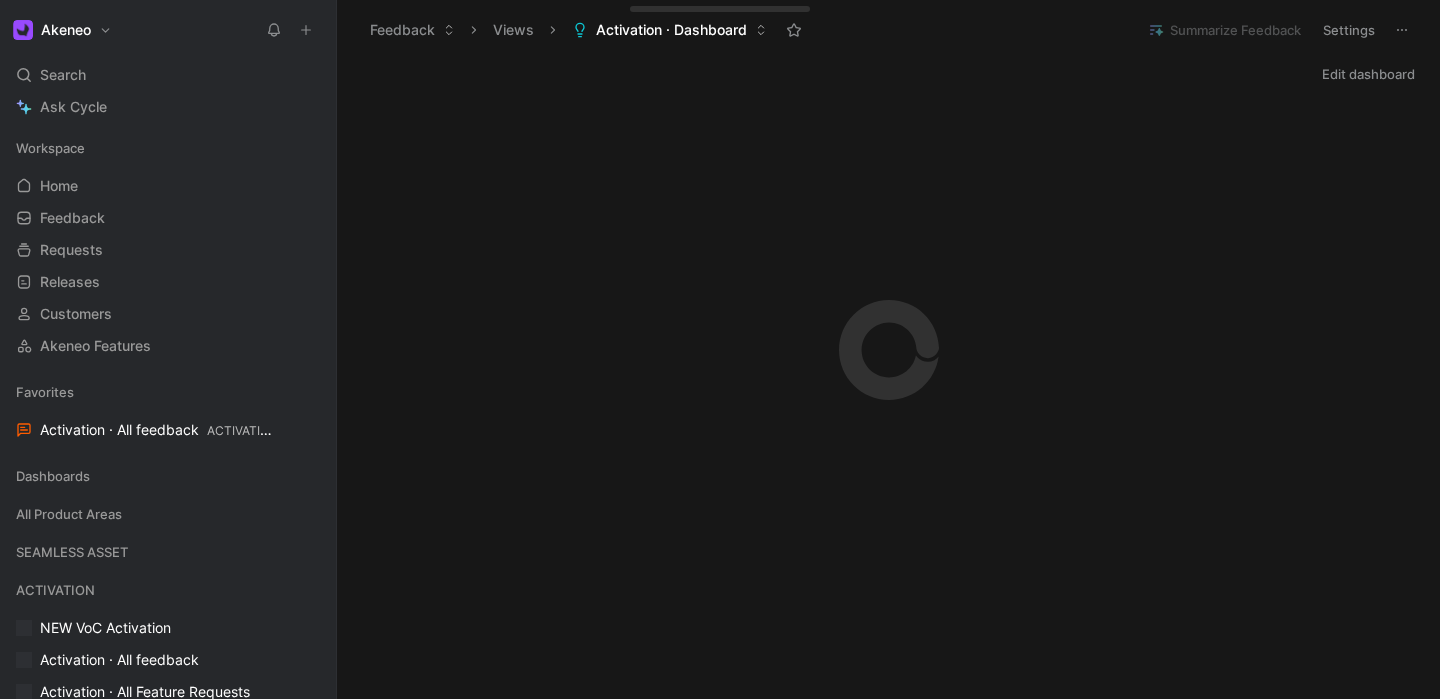 scroll, scrollTop: 0, scrollLeft: 0, axis: both 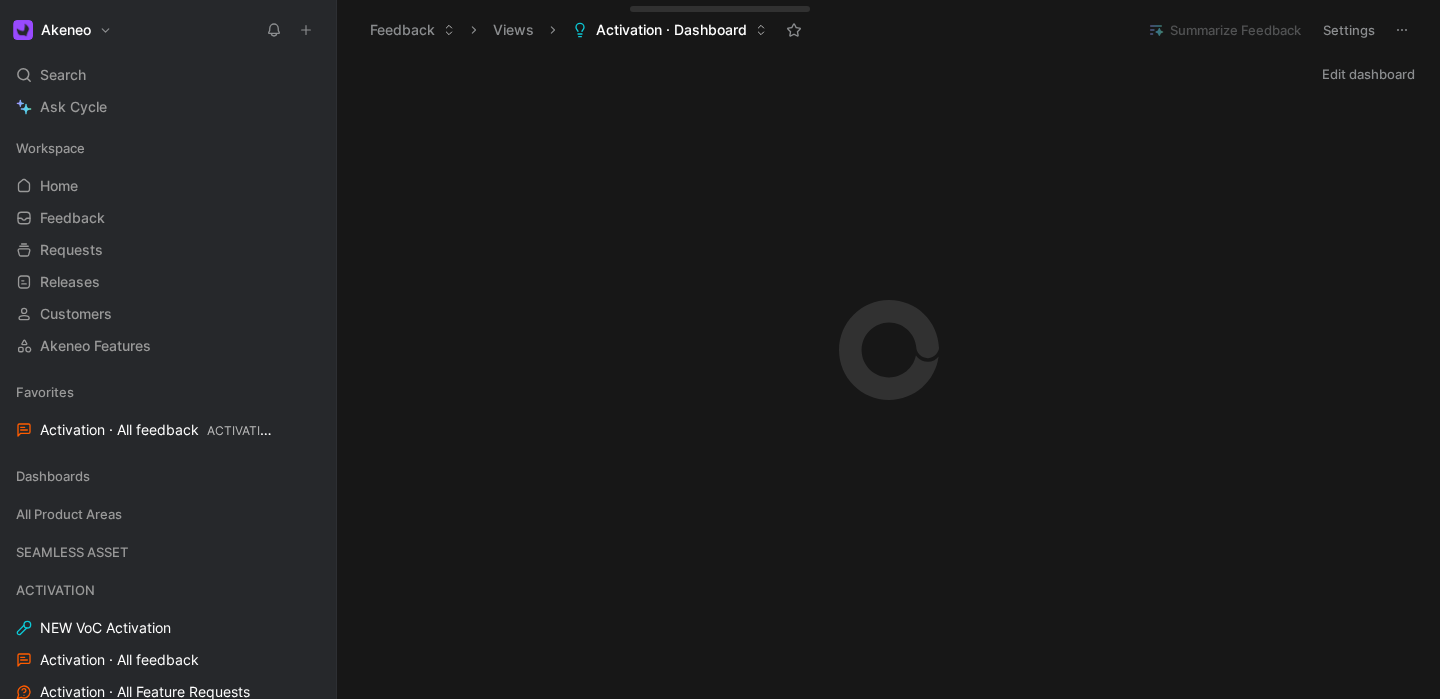 click 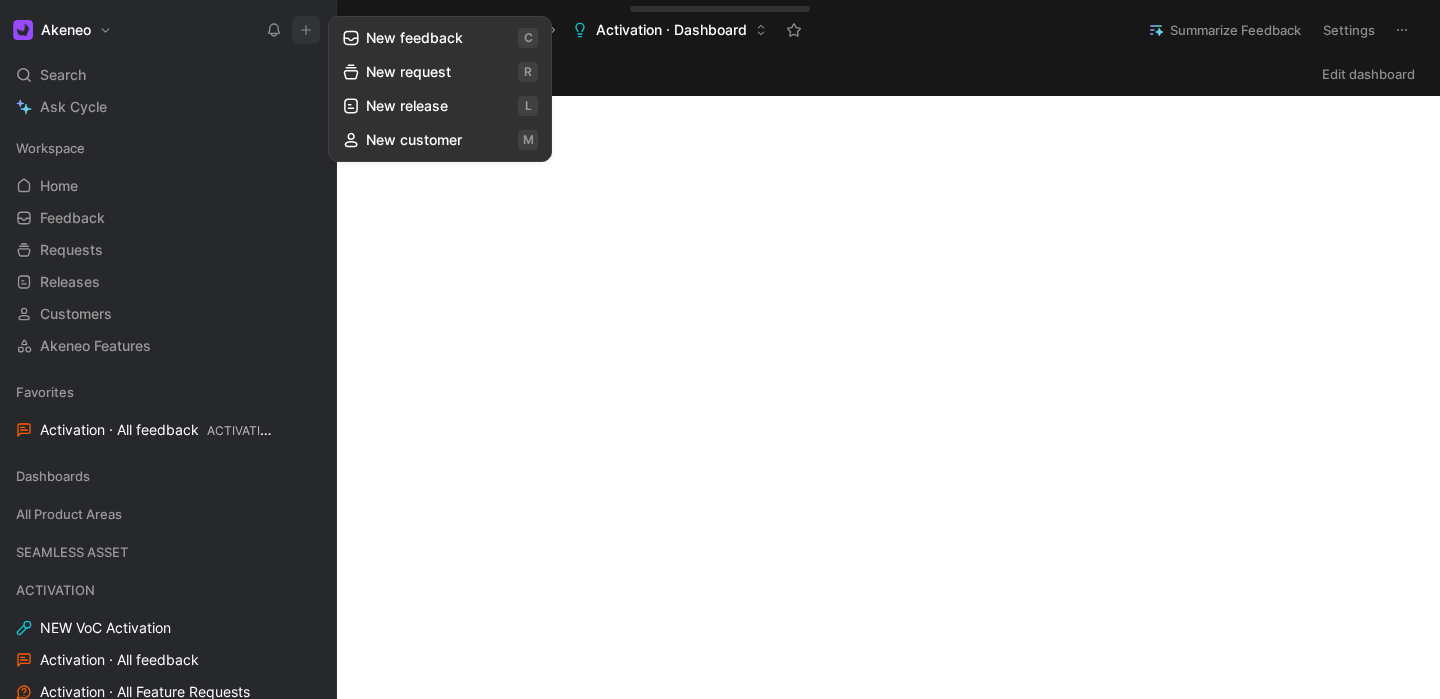 click on "New feedback c" at bounding box center (440, 38) 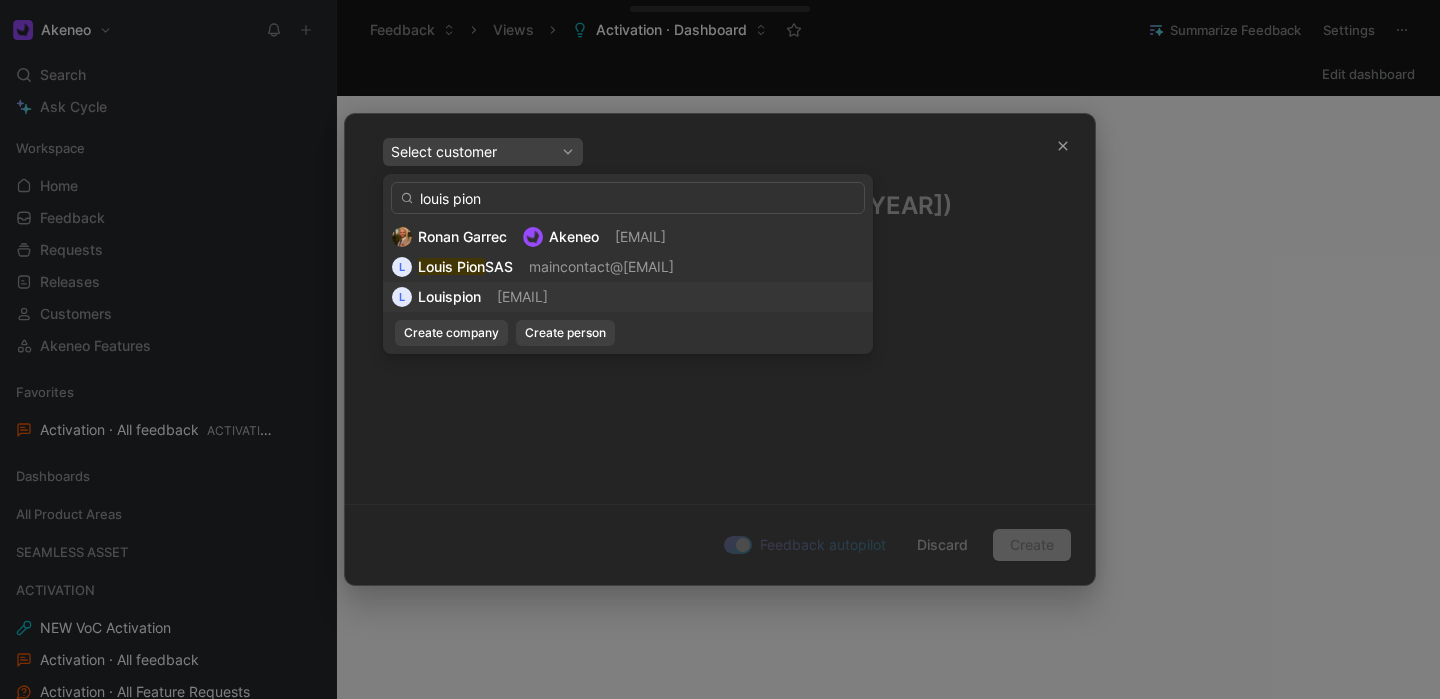 type on "louis pion" 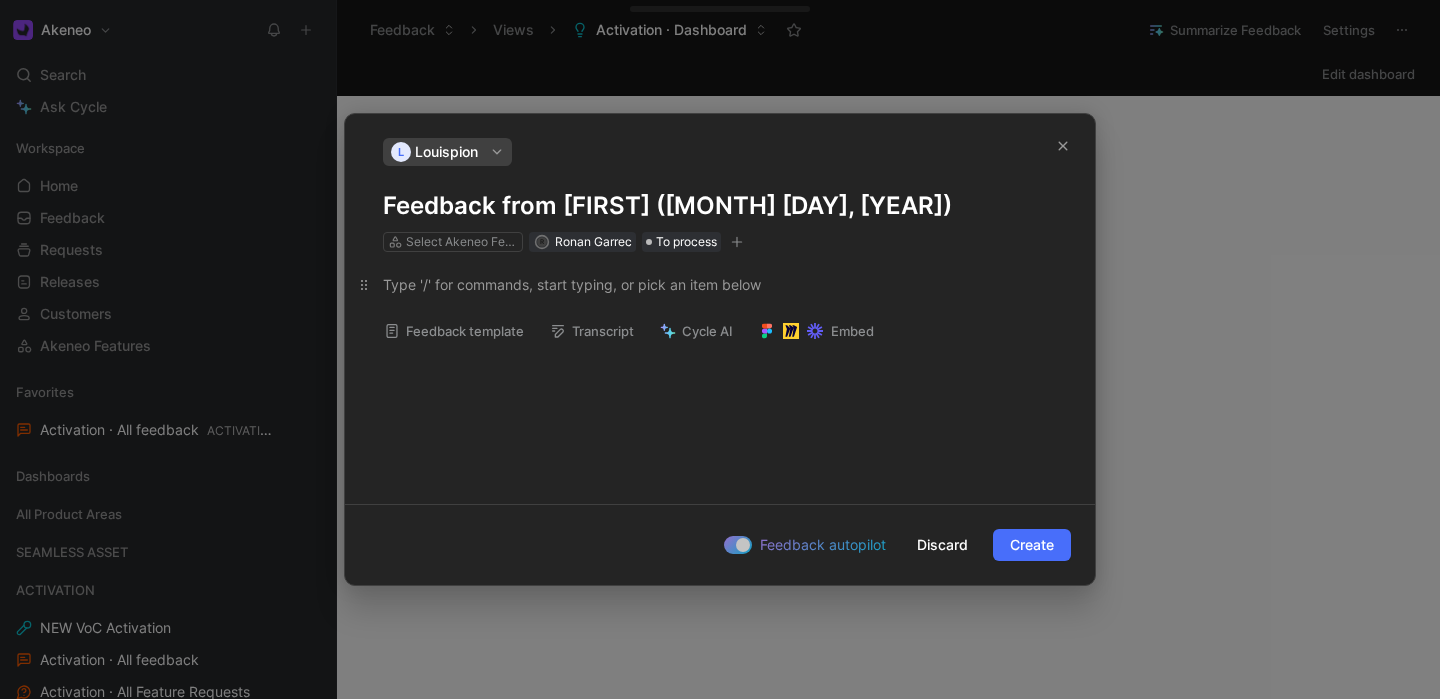 click at bounding box center [720, 284] 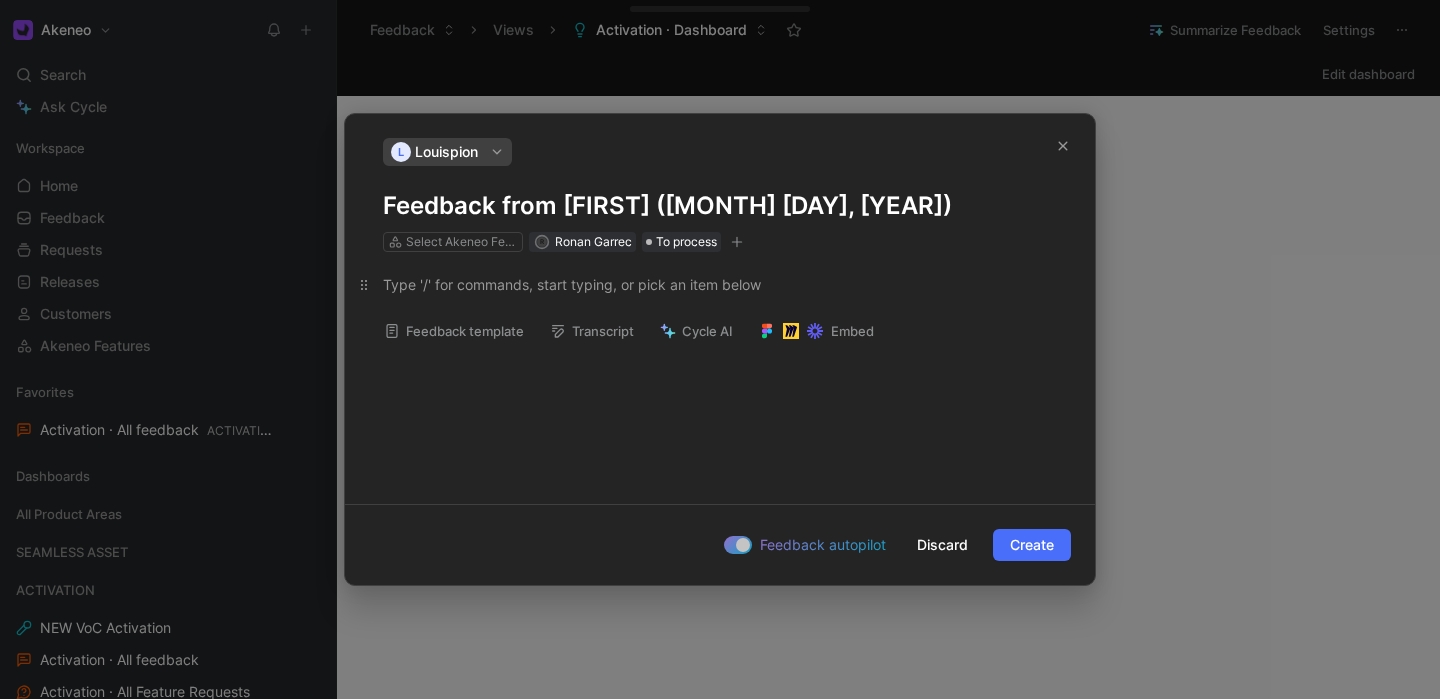 type 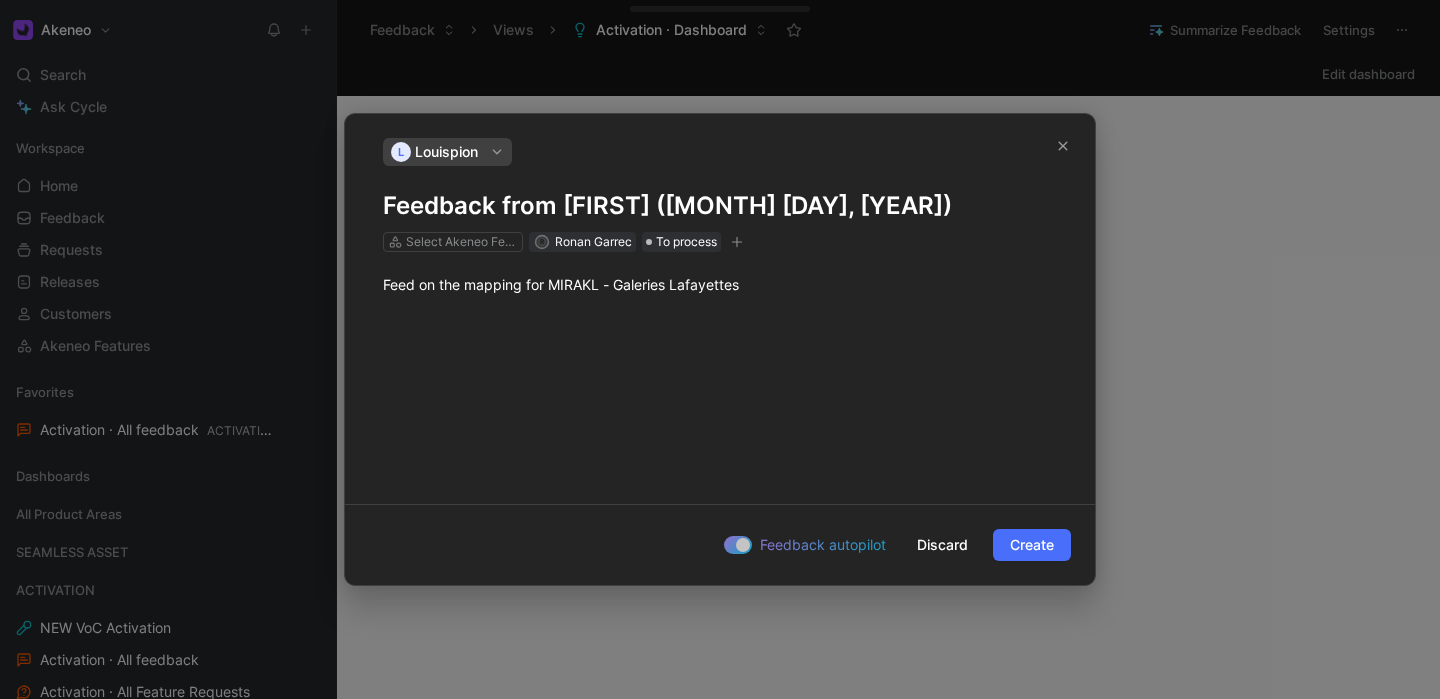 click on "Feed on the mapping for MIRAKL - Galeries Lafayettes" at bounding box center [720, 432] 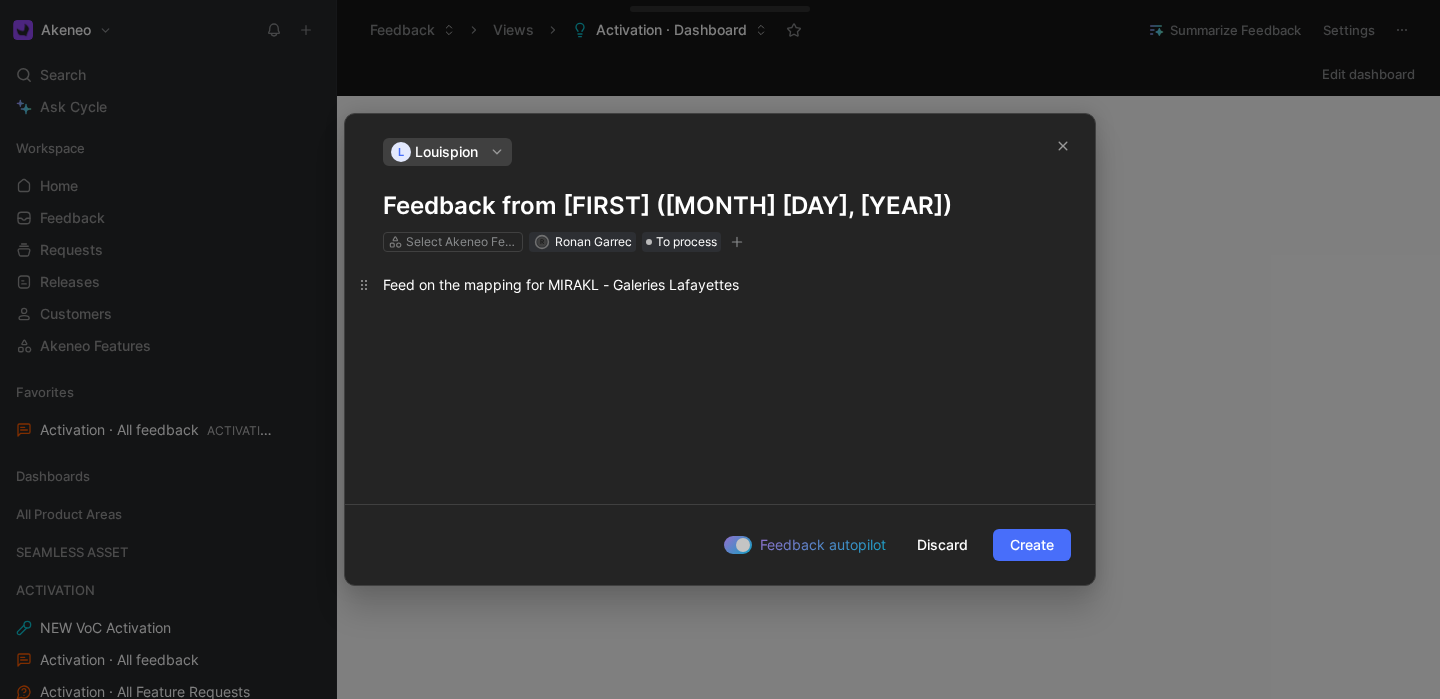 click on "Feed on the mapping for MIRAKL - Galeries Lafayettes" at bounding box center (720, 284) 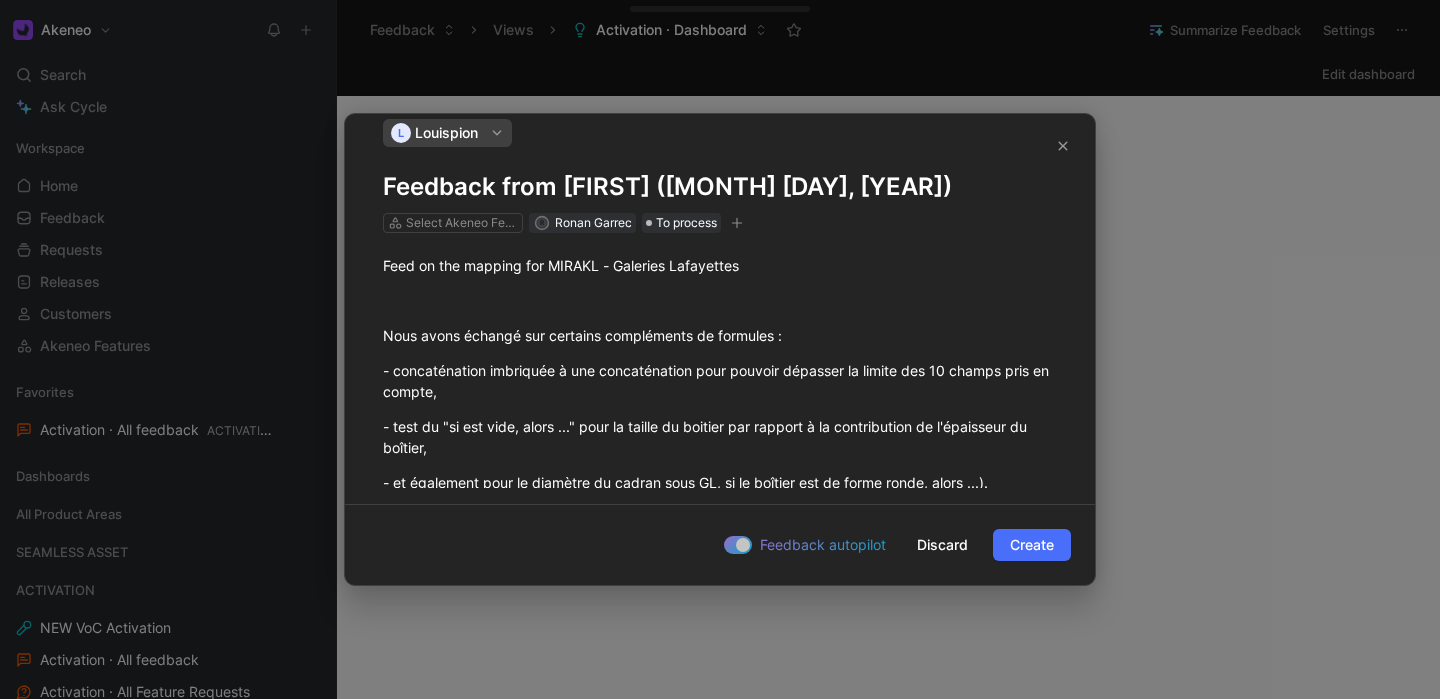 scroll, scrollTop: 0, scrollLeft: 0, axis: both 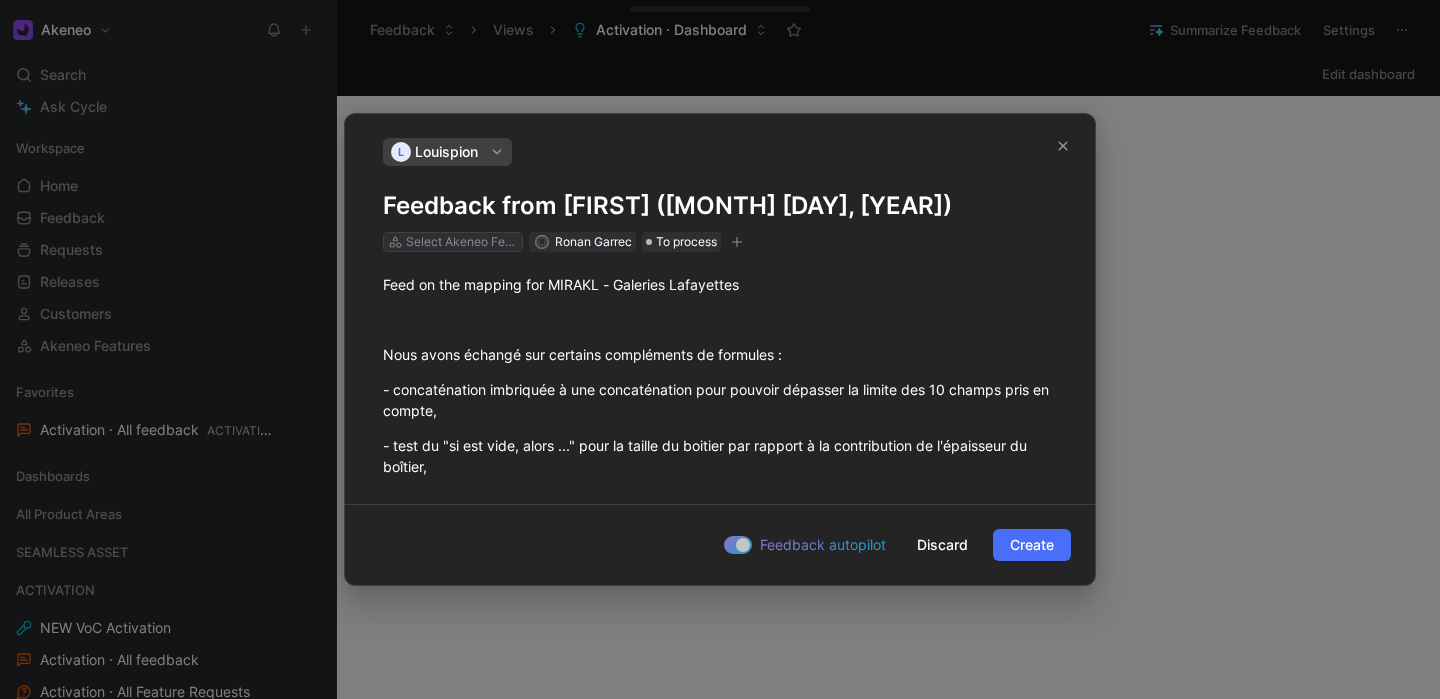 click on "Select Akeneo Features" at bounding box center (462, 242) 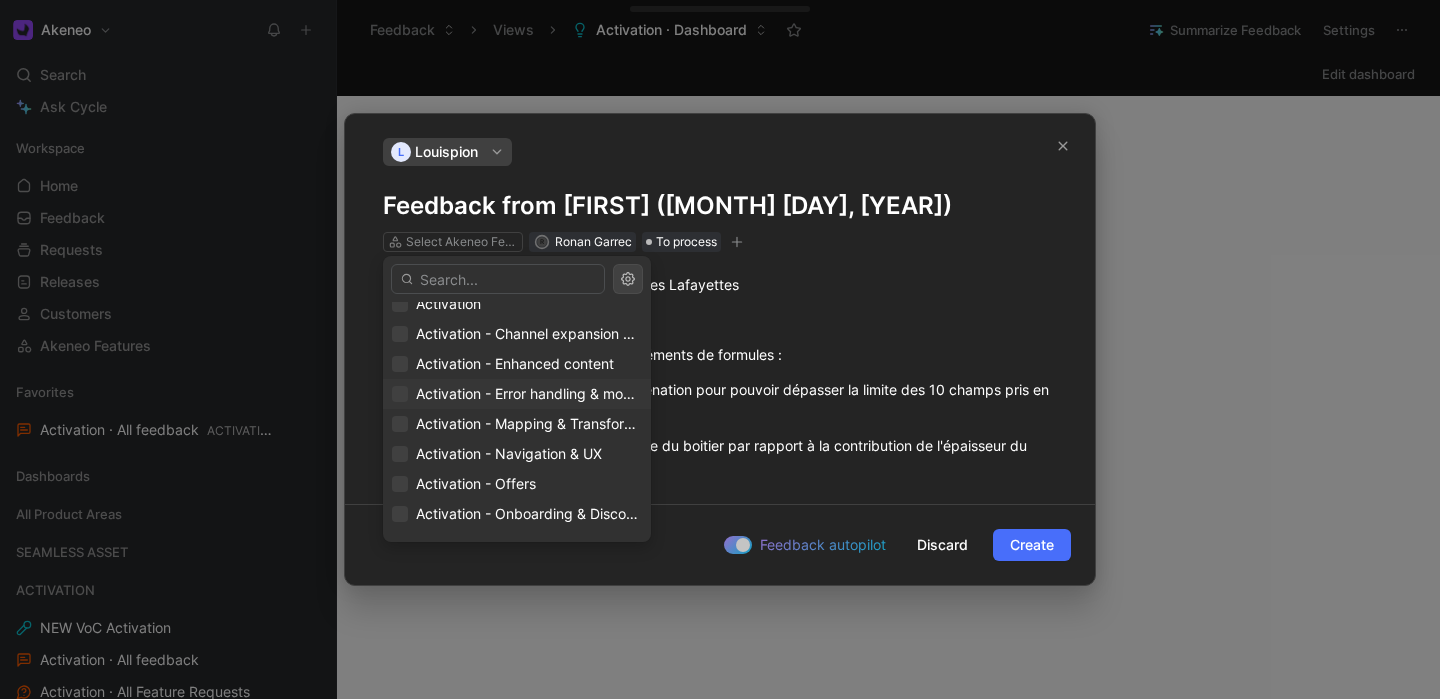 scroll, scrollTop: 55, scrollLeft: 0, axis: vertical 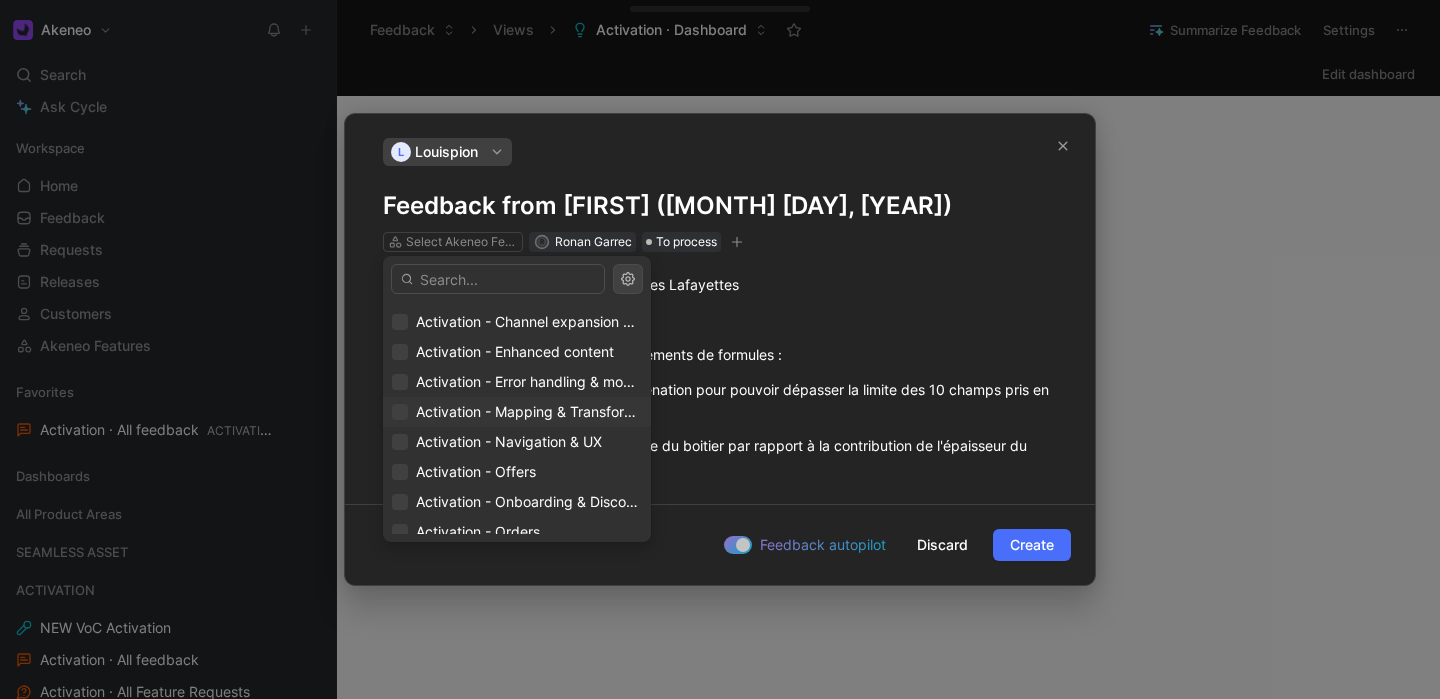 click on "Activation - Mapping & Transformation" at bounding box center (517, 412) 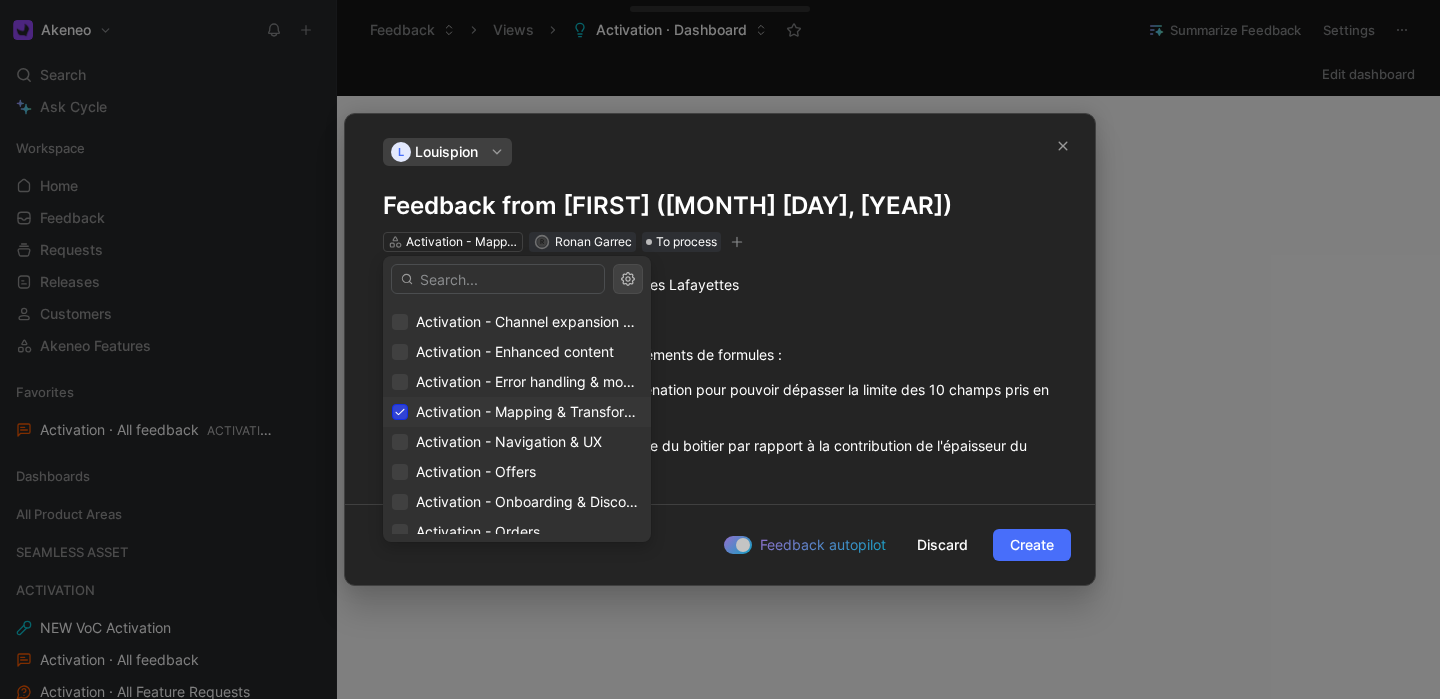 click 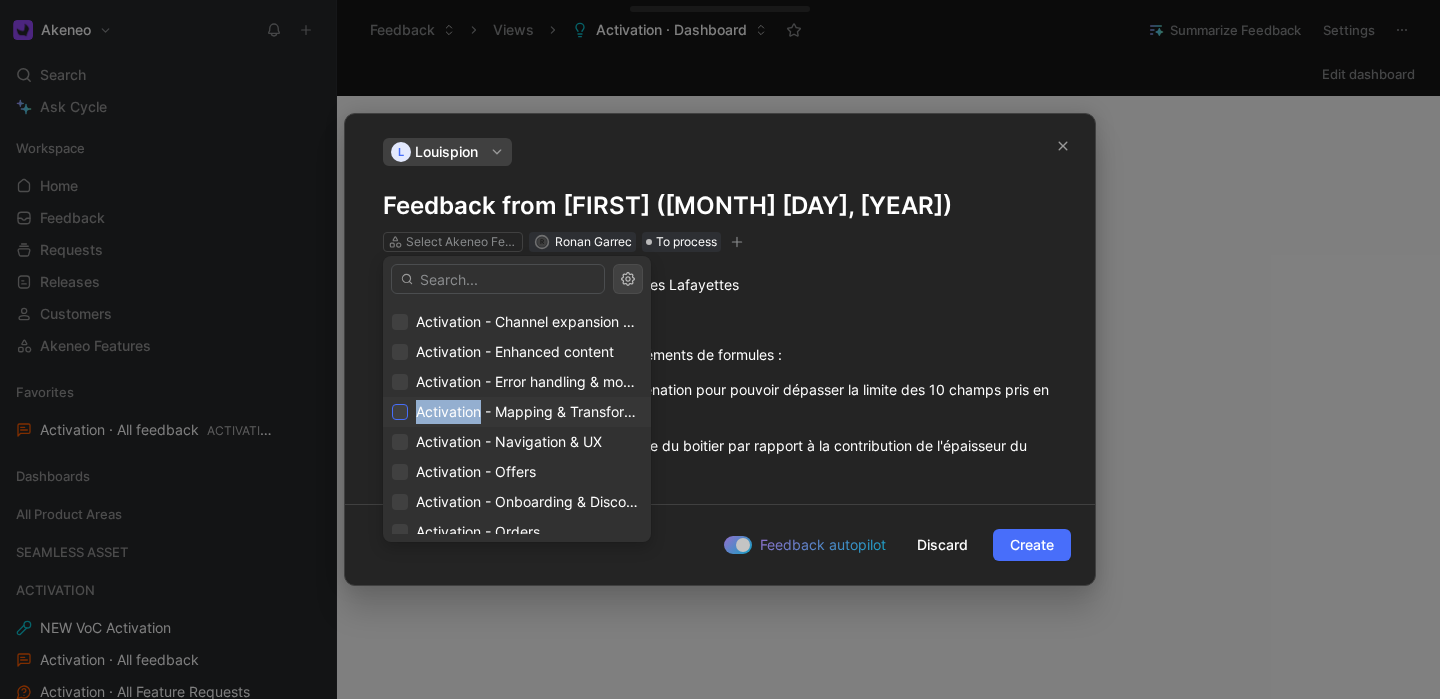click 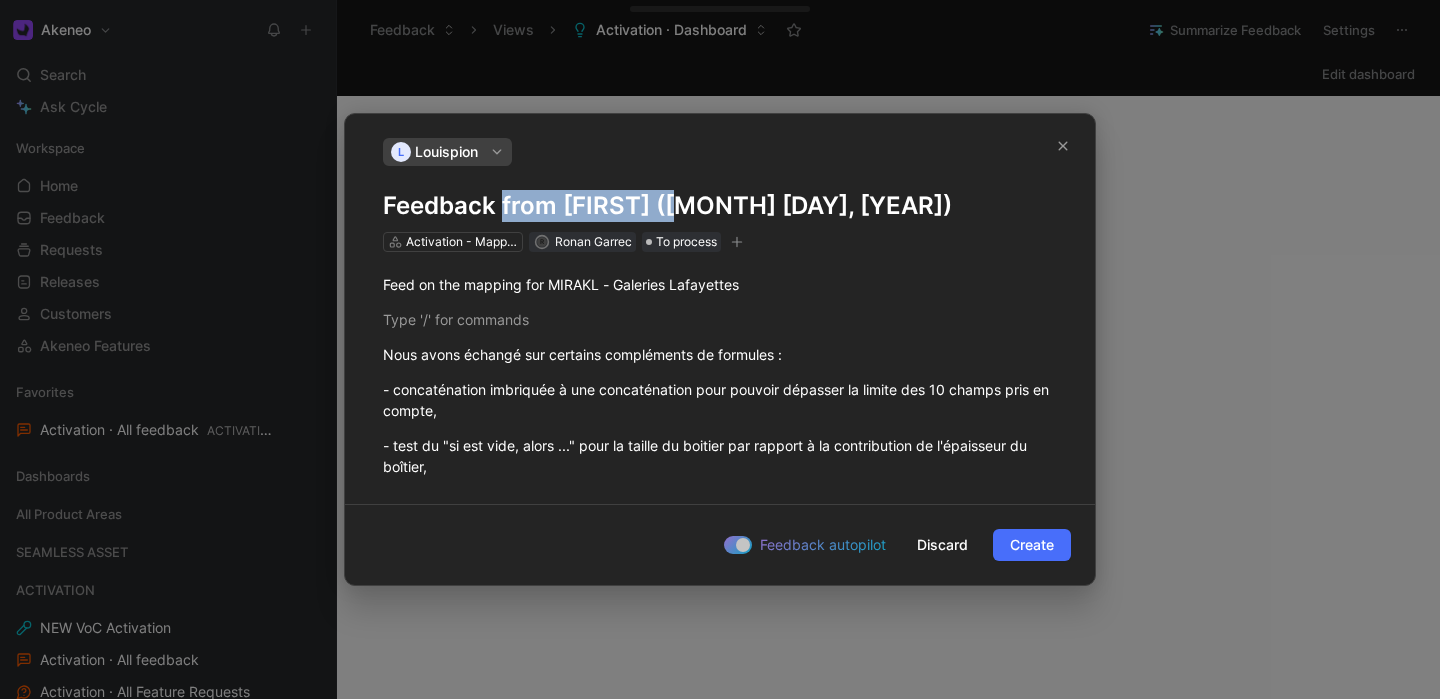 drag, startPoint x: 503, startPoint y: 202, endPoint x: 694, endPoint y: 201, distance: 191.00262 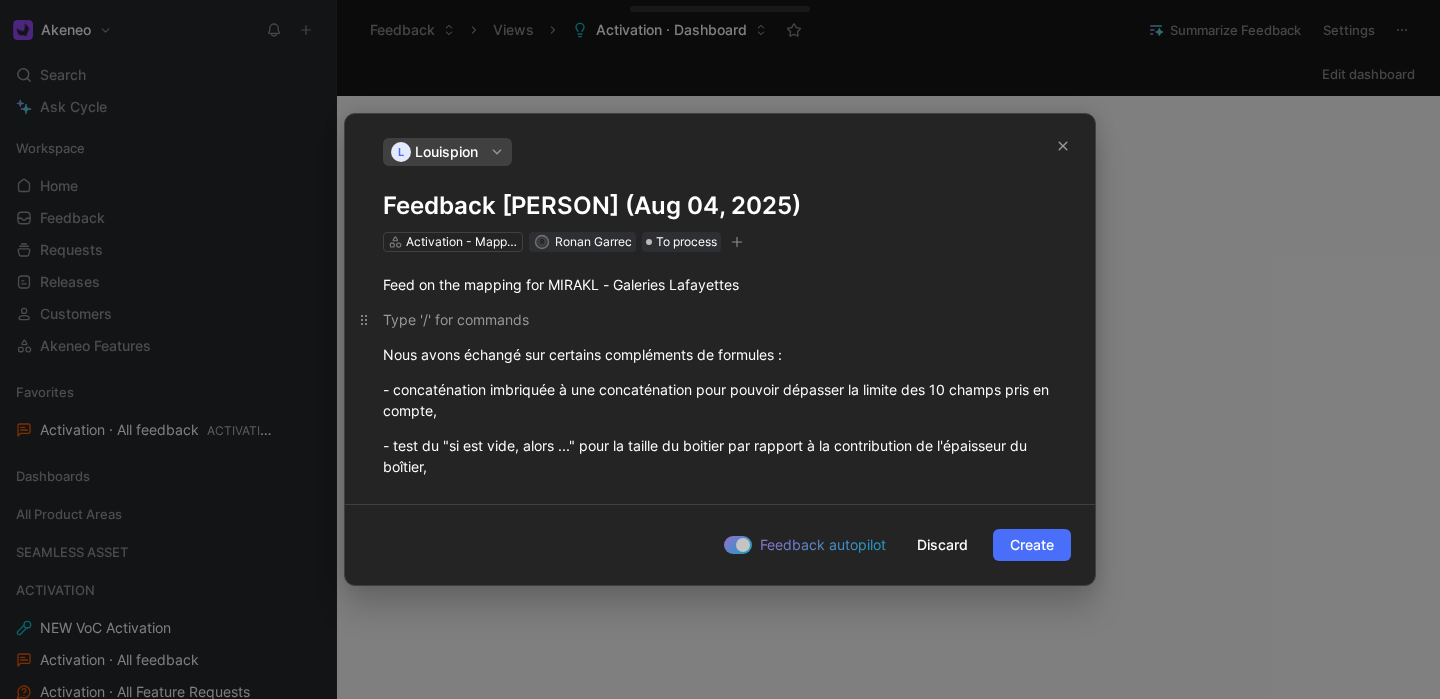 click at bounding box center (720, 319) 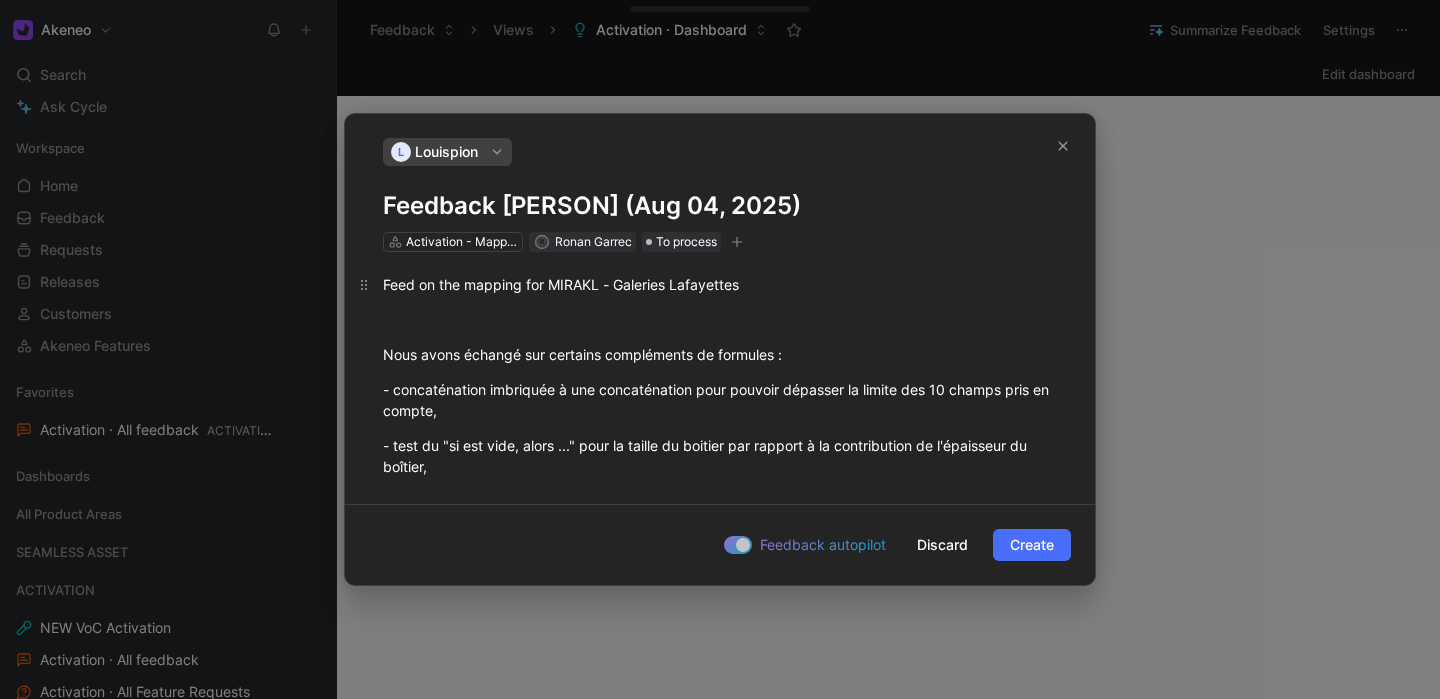 click on "Feed on the mapping for MIRAKL - Galeries Lafayettes" at bounding box center [720, 284] 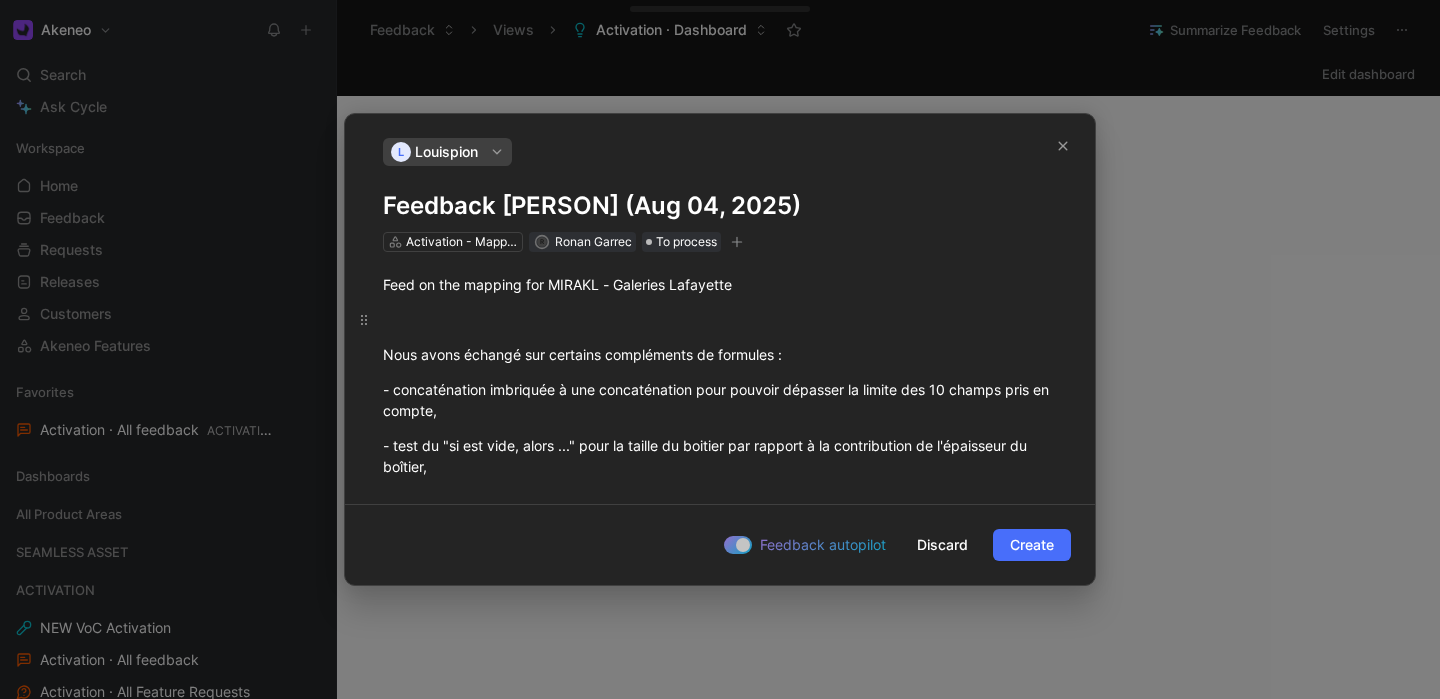 click at bounding box center (720, 319) 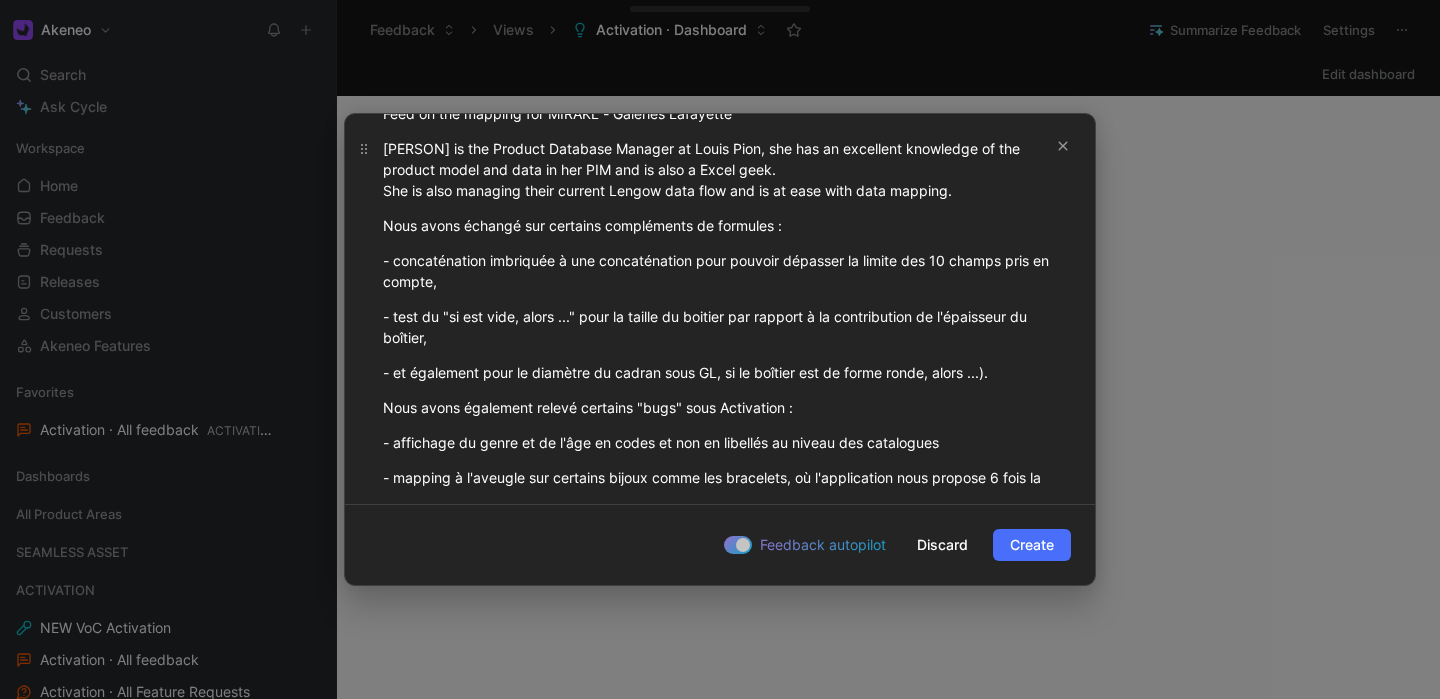 scroll, scrollTop: 173, scrollLeft: 0, axis: vertical 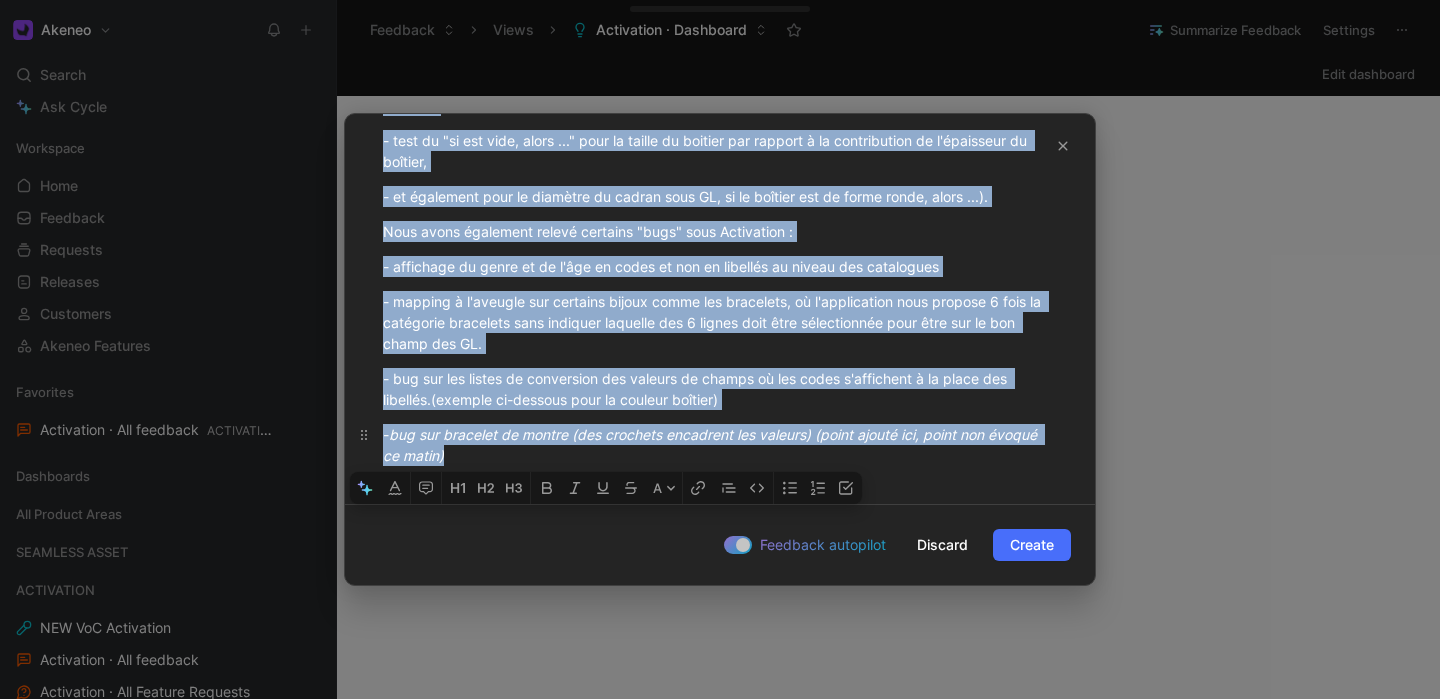drag, startPoint x: 384, startPoint y: 226, endPoint x: 680, endPoint y: 455, distance: 374.2419 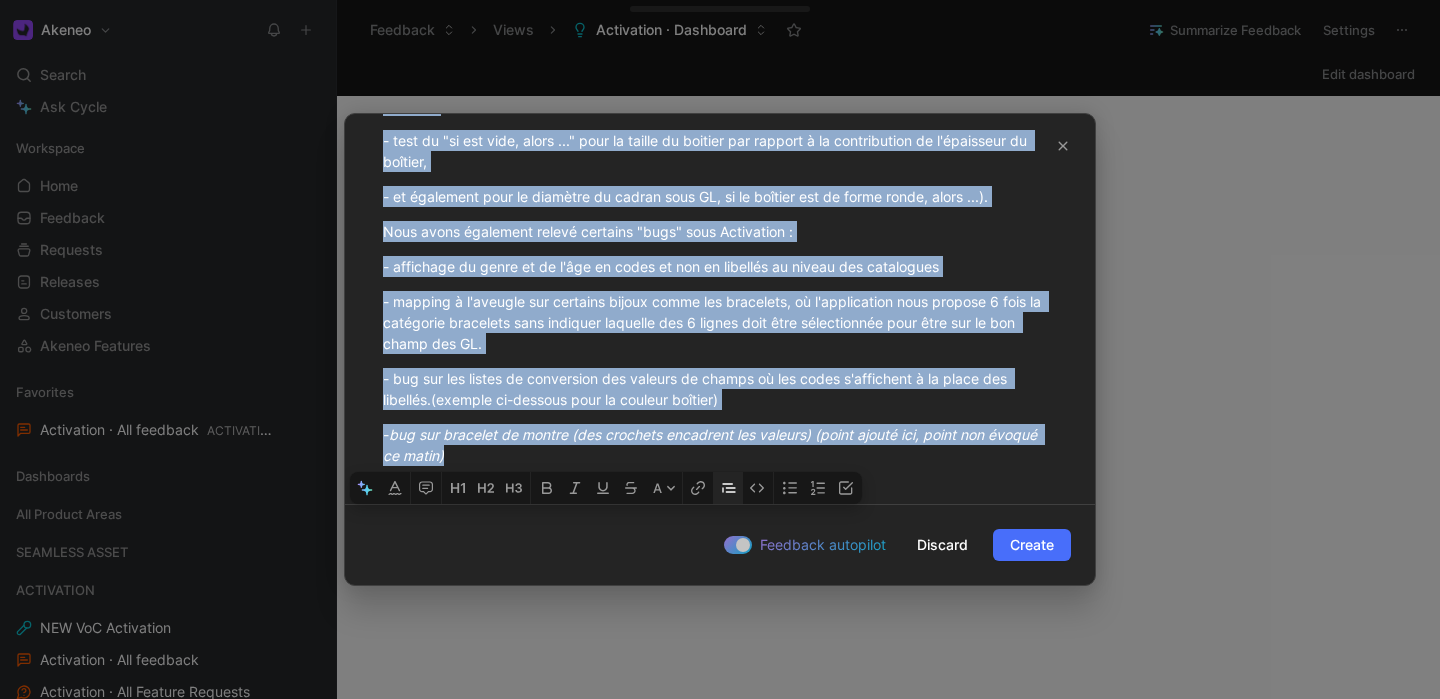 click 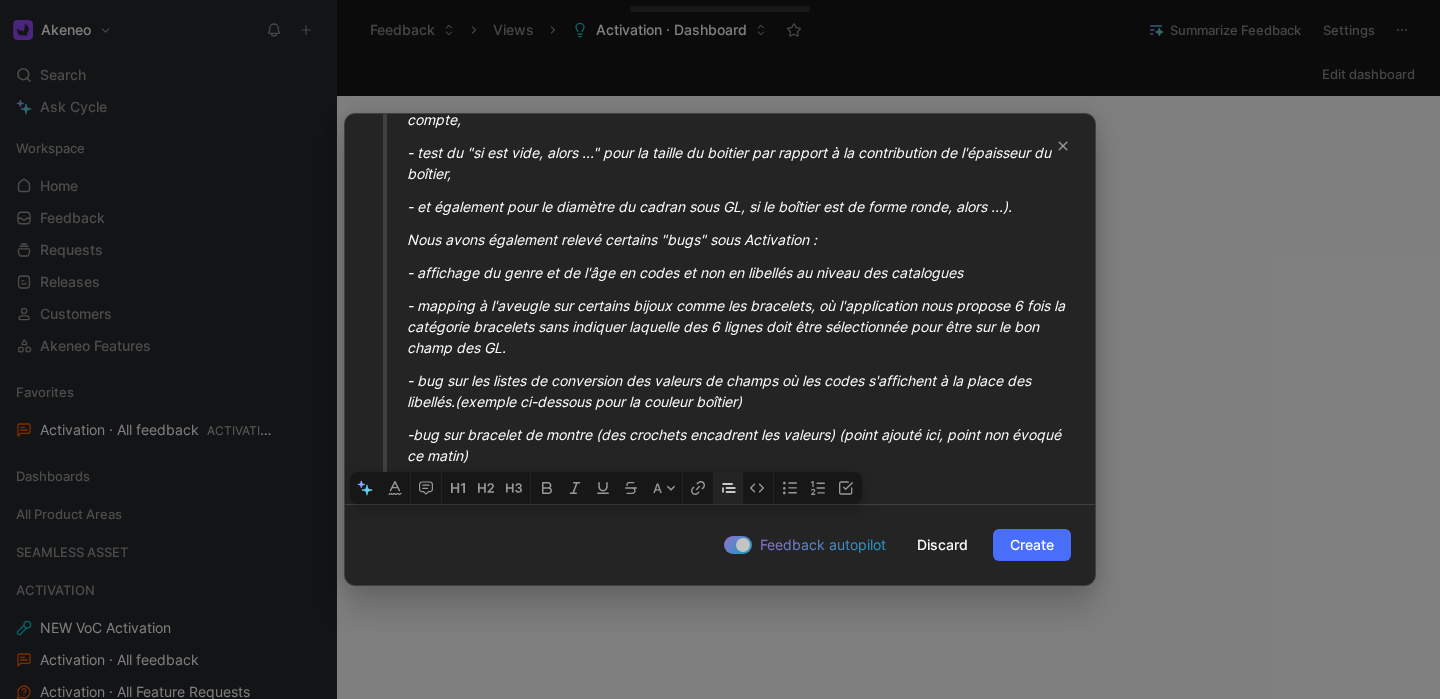 scroll, scrollTop: 331, scrollLeft: 0, axis: vertical 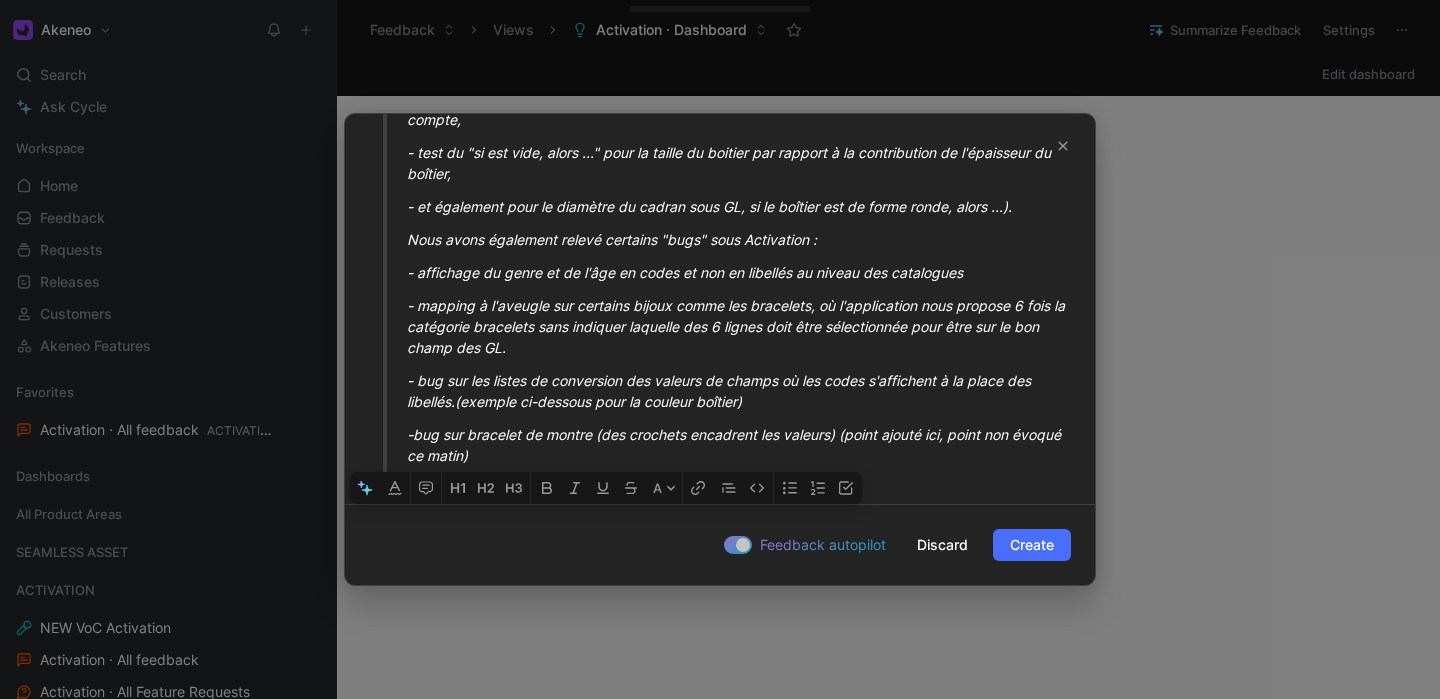 click on "- mapping à l'aveugle sur certains bijoux comme les bracelets, où l'application nous propose 6 fois la catégorie bracelets sans indiquer laquelle des 6 lignes doit être sélectionnée pour être sur le bon champ des GL." at bounding box center [744, 326] 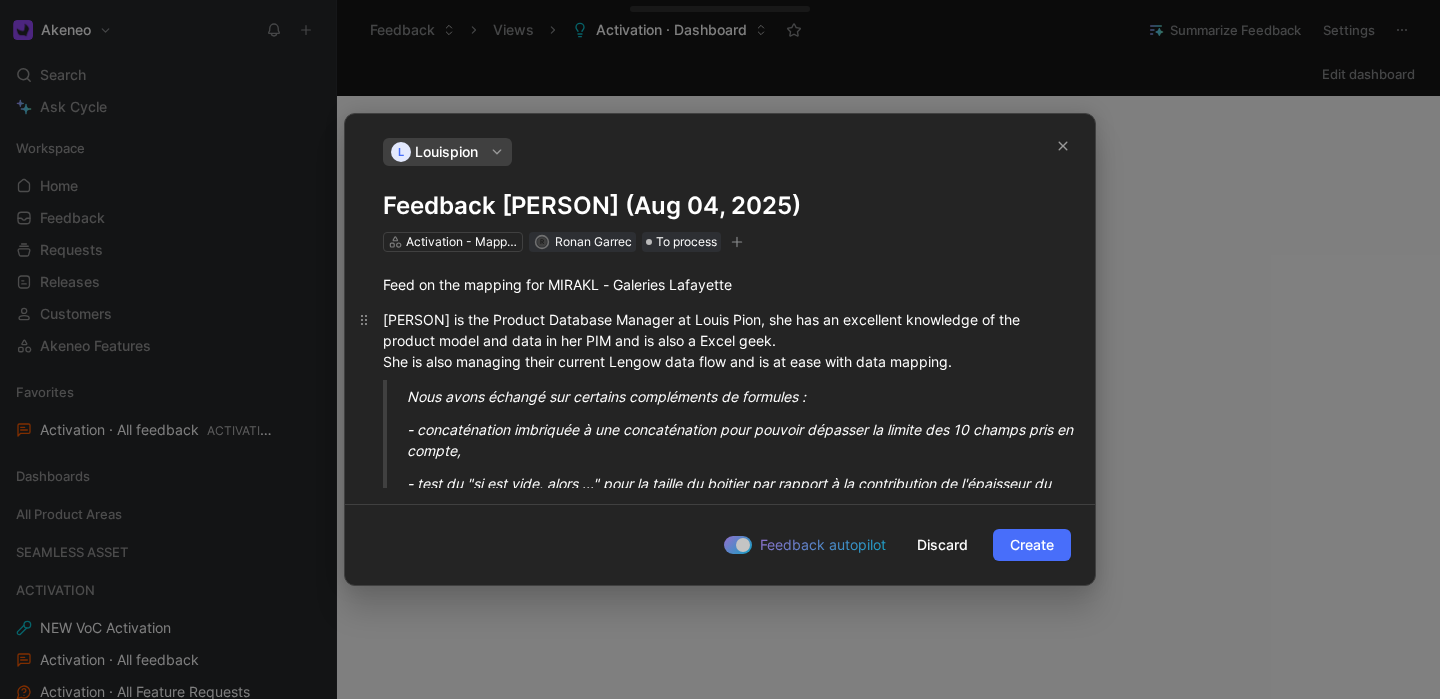 scroll, scrollTop: 14, scrollLeft: 0, axis: vertical 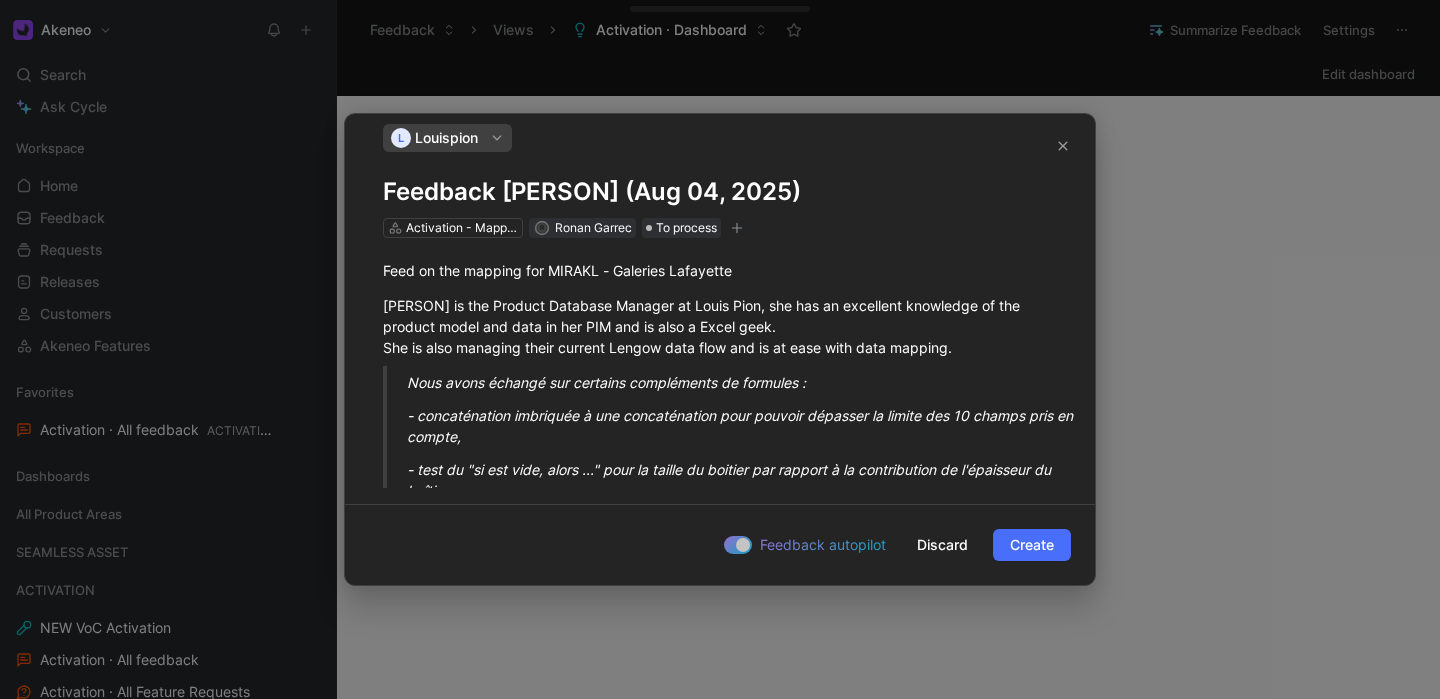 click on "Feedback [PERSON] (Aug 04, 2025)" at bounding box center (720, 192) 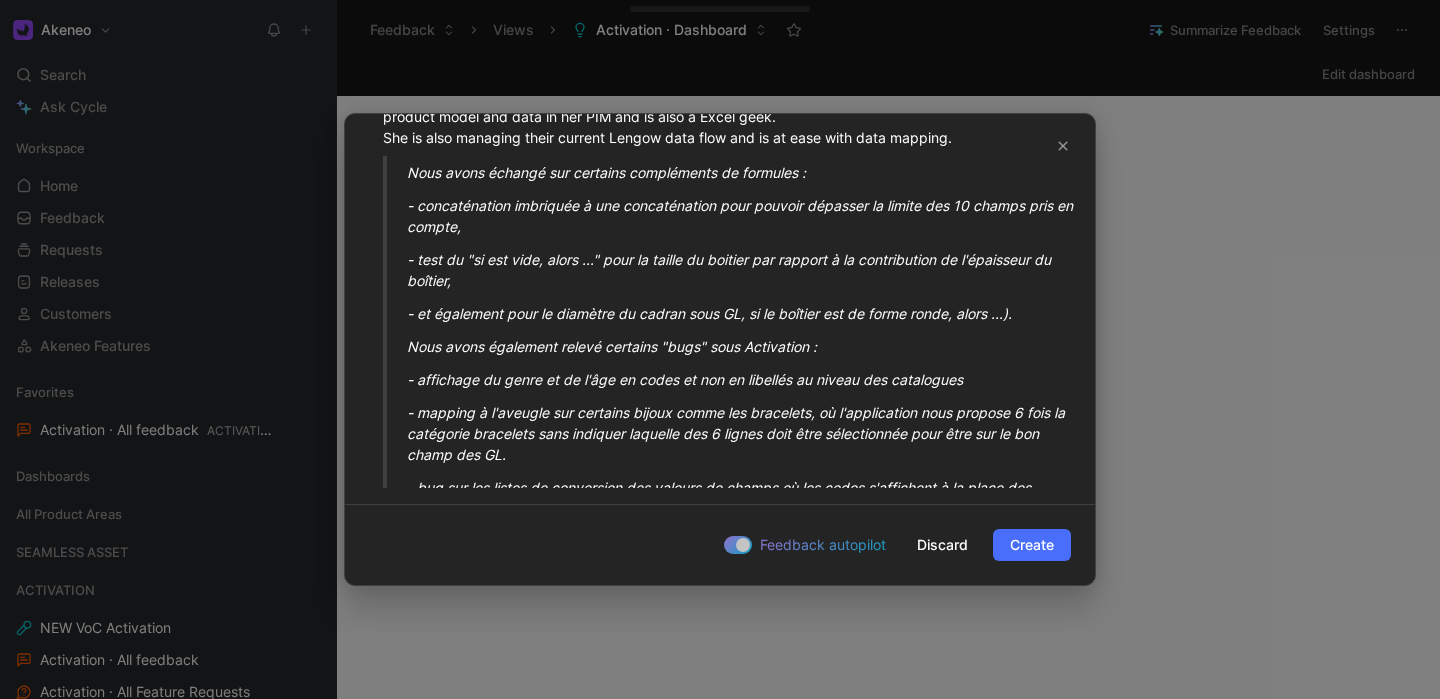 scroll, scrollTop: 0, scrollLeft: 0, axis: both 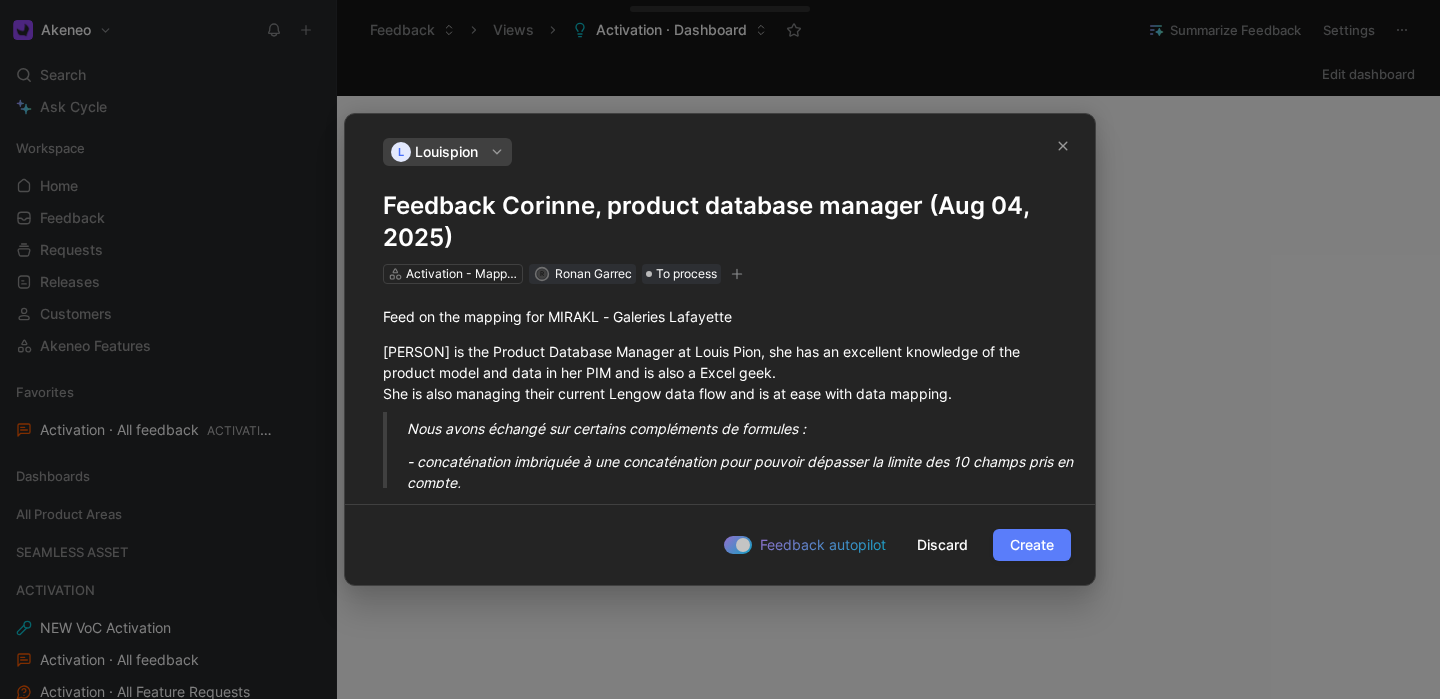 click on "Create" at bounding box center [1032, 545] 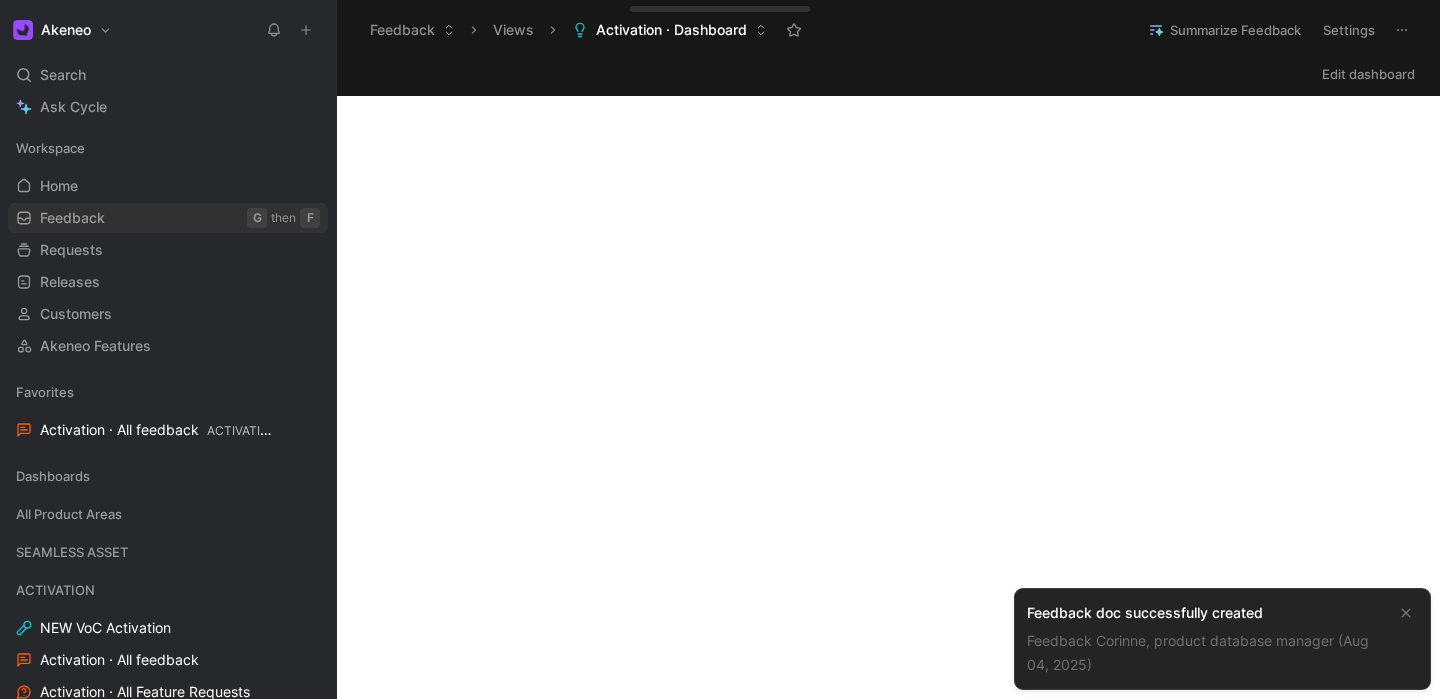 click on "Feedback G then F" at bounding box center [168, 218] 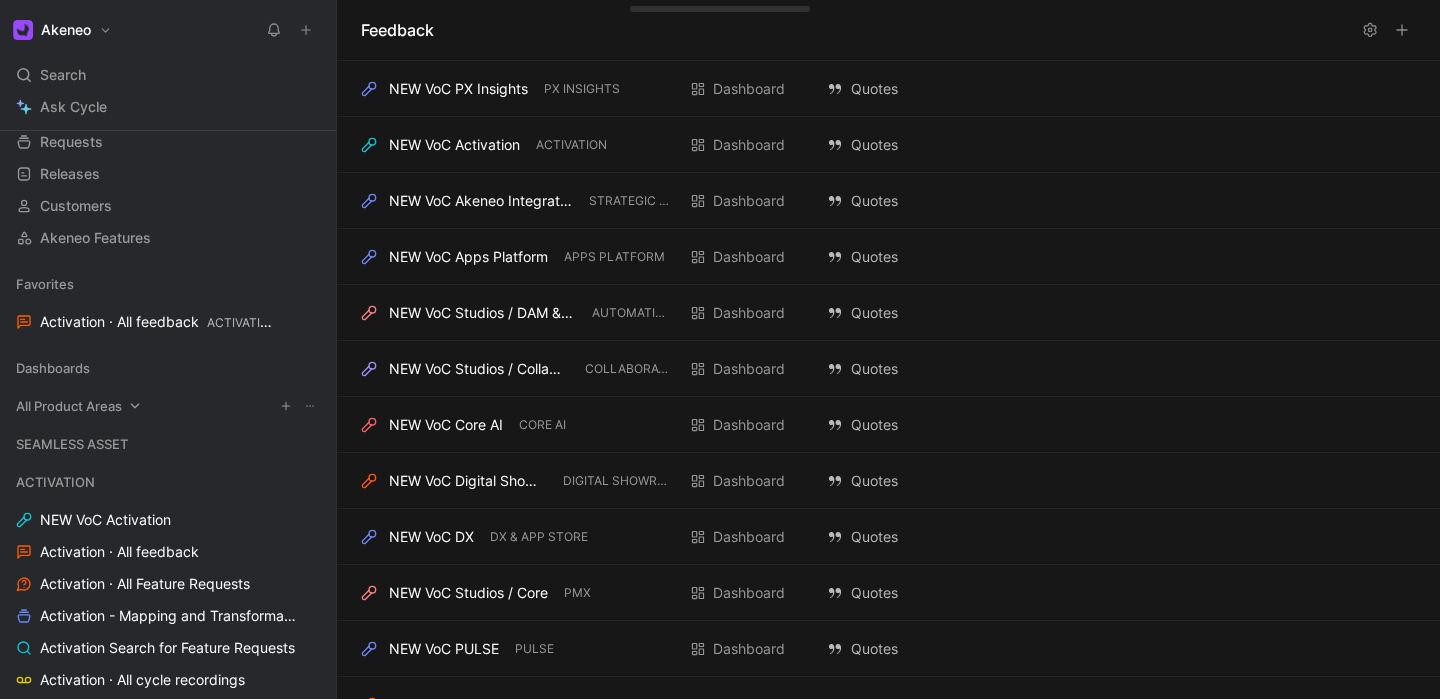 scroll, scrollTop: 113, scrollLeft: 0, axis: vertical 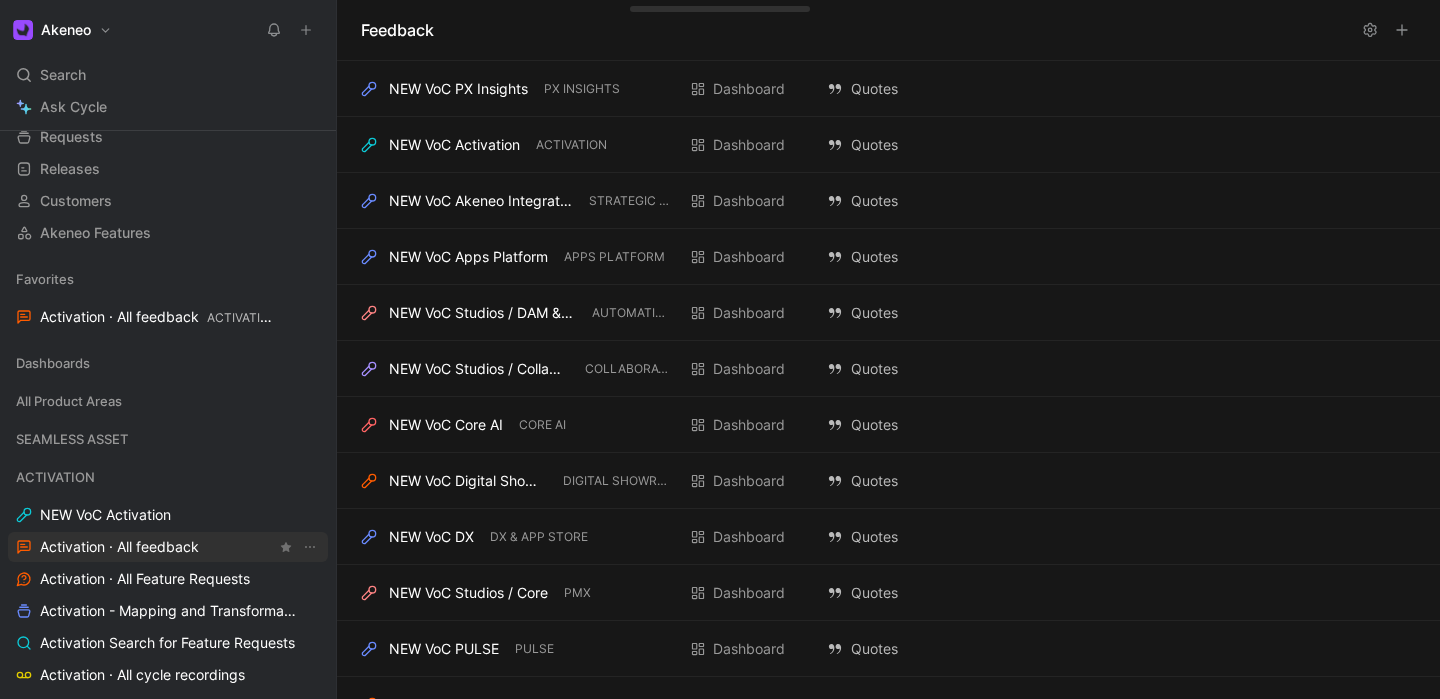 click on "Activation · All feedback" at bounding box center (119, 547) 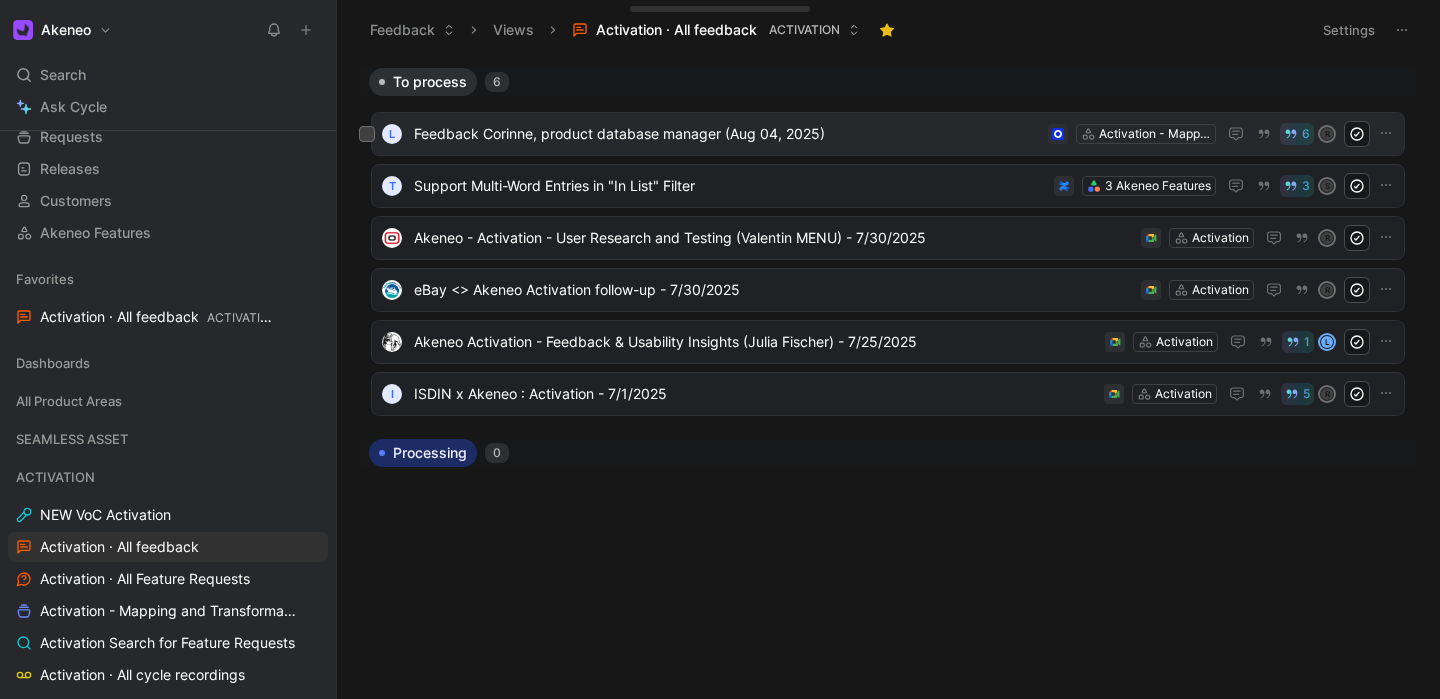 click on "Feedback Corinne, product database manager (Aug 04, 2025)" at bounding box center (727, 134) 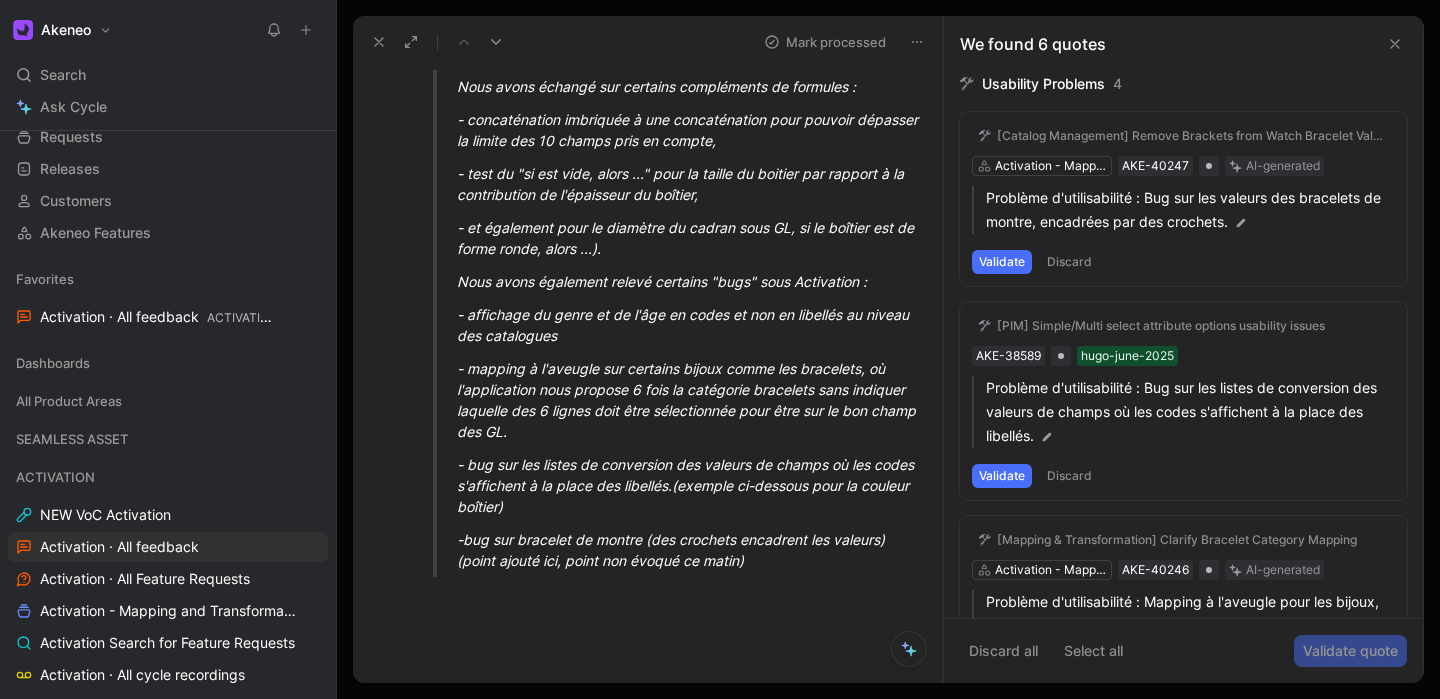 scroll, scrollTop: 3055, scrollLeft: 0, axis: vertical 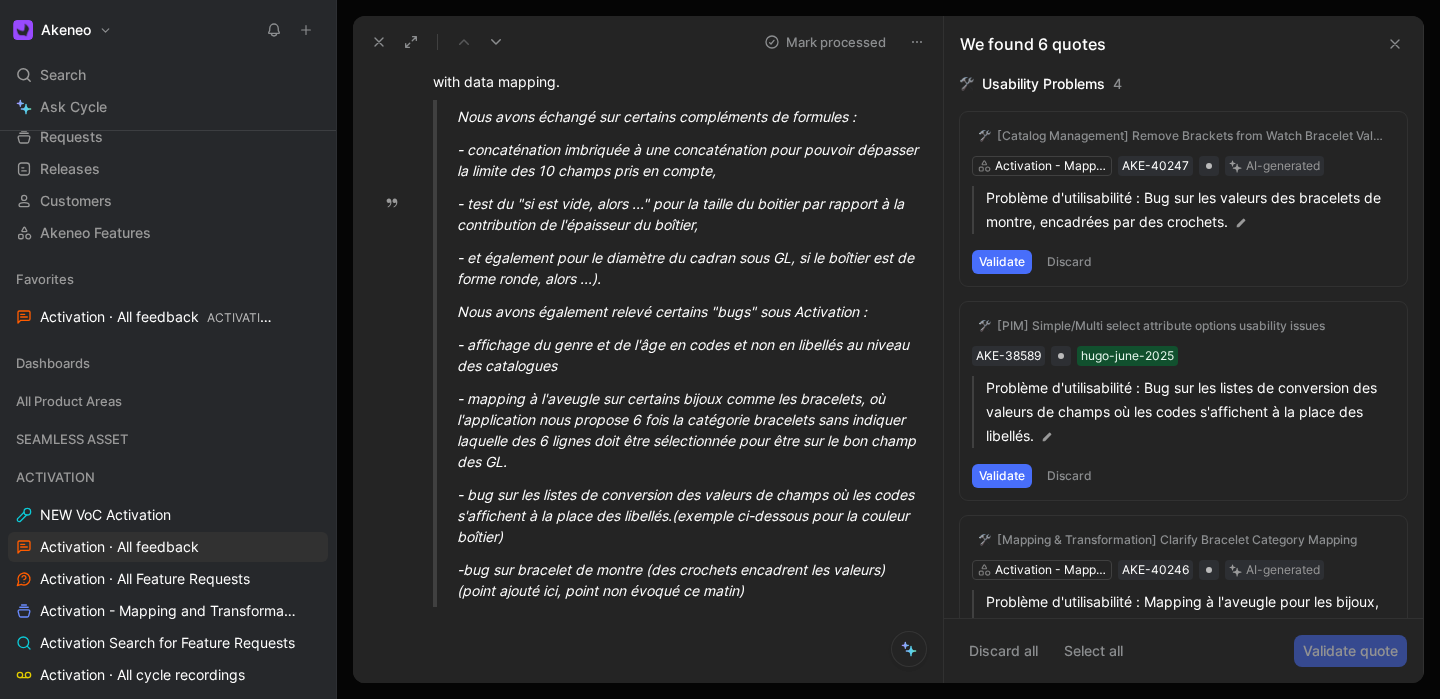 click at bounding box center [1395, 44] 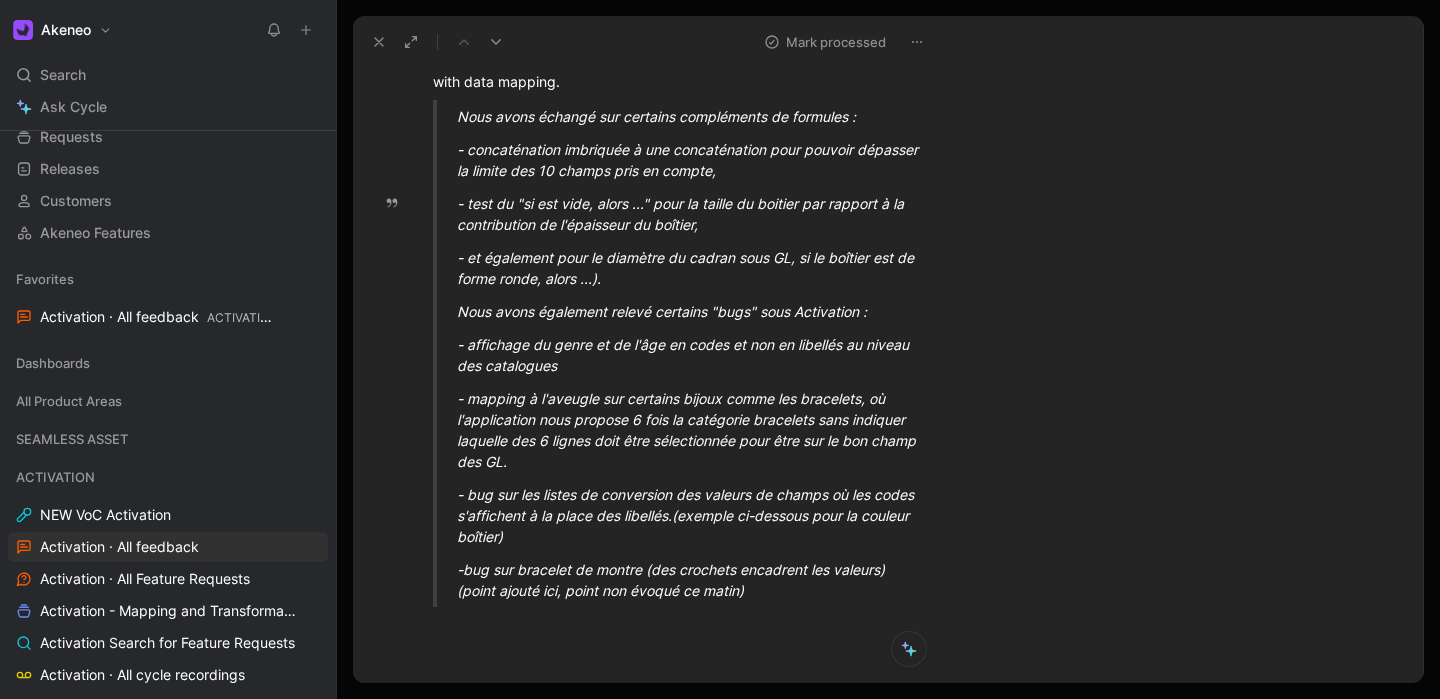 scroll, scrollTop: 2556, scrollLeft: 0, axis: vertical 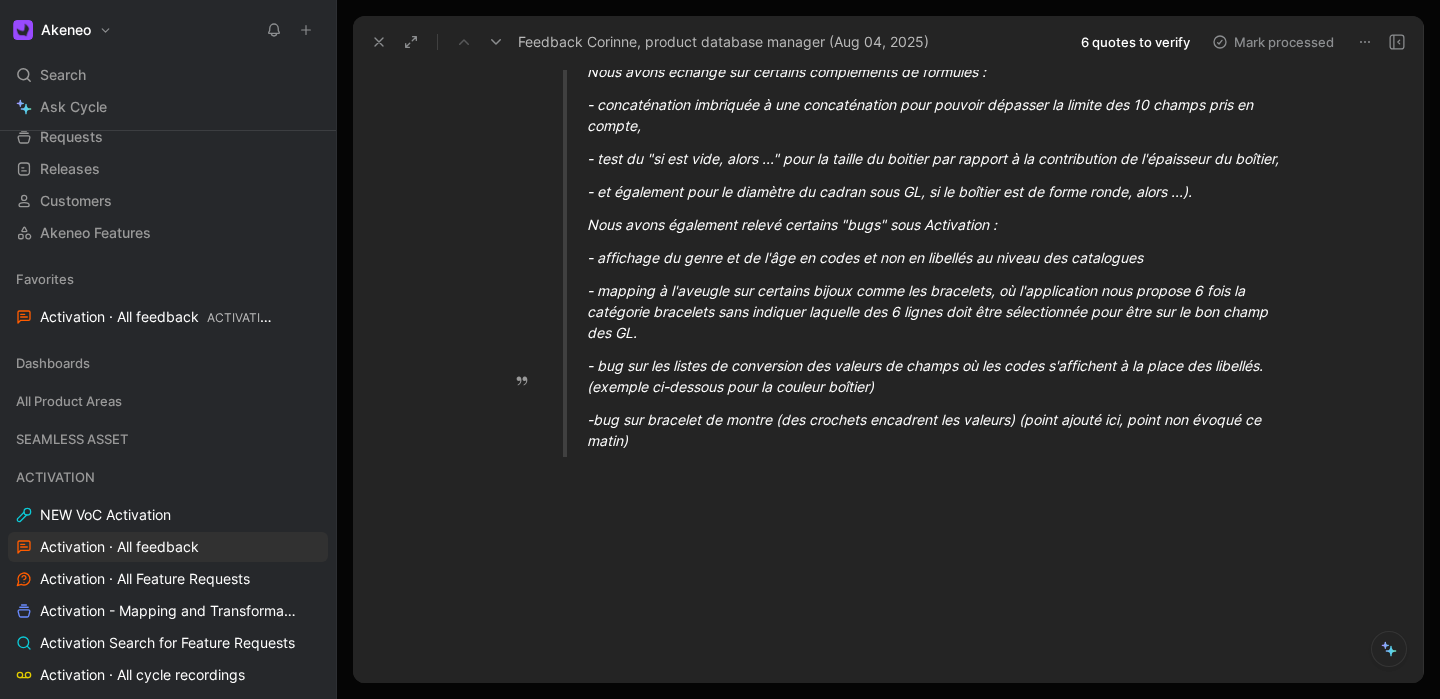click on "- concaténation imbriquée à une concaténation pour pouvoir dépasser la limite des 10 champs pris en compte," at bounding box center [933, 115] 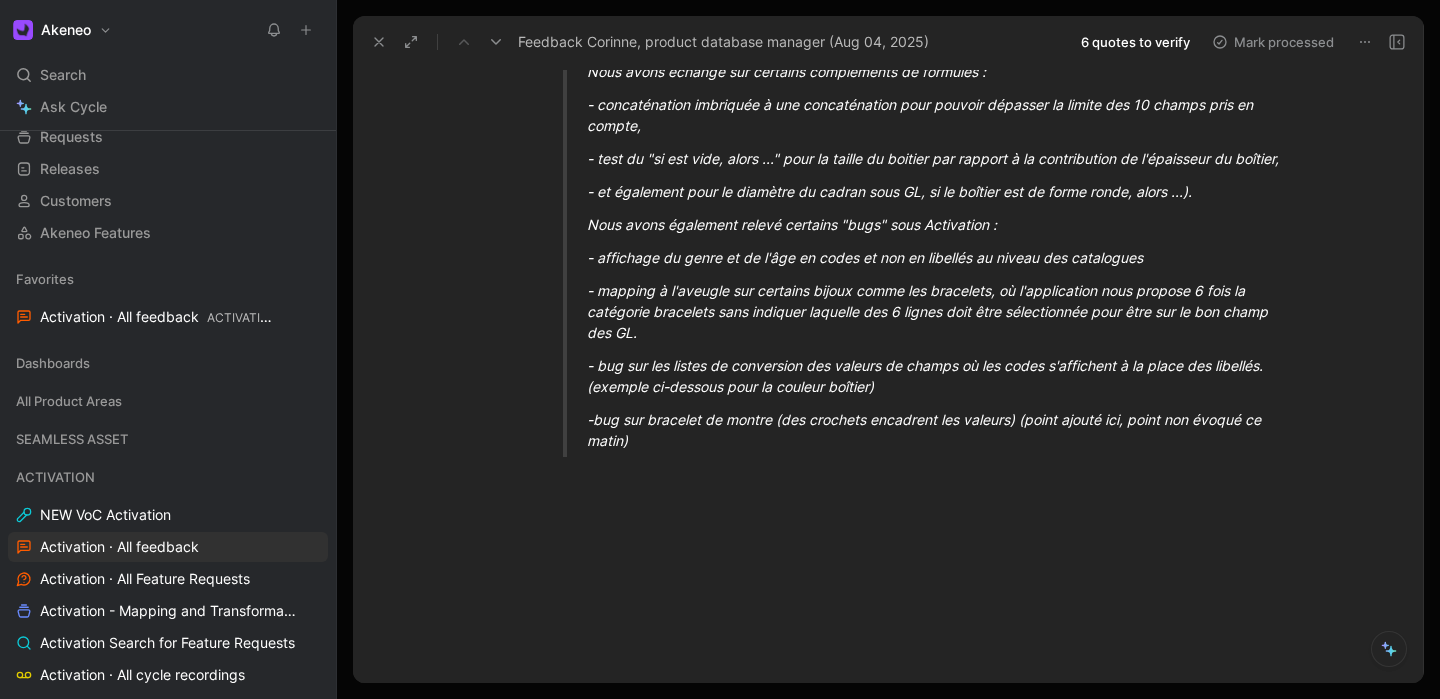 click on "Overall Summary Corinne , the Product Database Manager at Louis Pion, discussed enhancements and issues related to data mapping for MIRAKL - Galeries Lafayette. The purpose of the meeting was to address formula improvements and identify bugs in the Activation platform. Formula Enhancements Nested concatenation to exceed the 10-field limit. Conditional logic for case size and dial diameter based on case shape. Identified Bugs Display of gender and age in codes instead of labels in catalogs. Ambiguous mapping for jewelry categories, particularly bracelets. Conversion list issues where codes replace labels, e.g., case color. Bracketed values for watch bracelets (not discussed in the morning). Key Points Corinne is the Product Database Manager at Louis Pion. She has excellent knowledge of the product model and data in her PIM. She is proficient in Excel and data mapping. She manages the current Lengow data flow. She discussed the need for nested concatenation to exceed the 10-field limit. Next steps Corinne -" at bounding box center (909, -859) 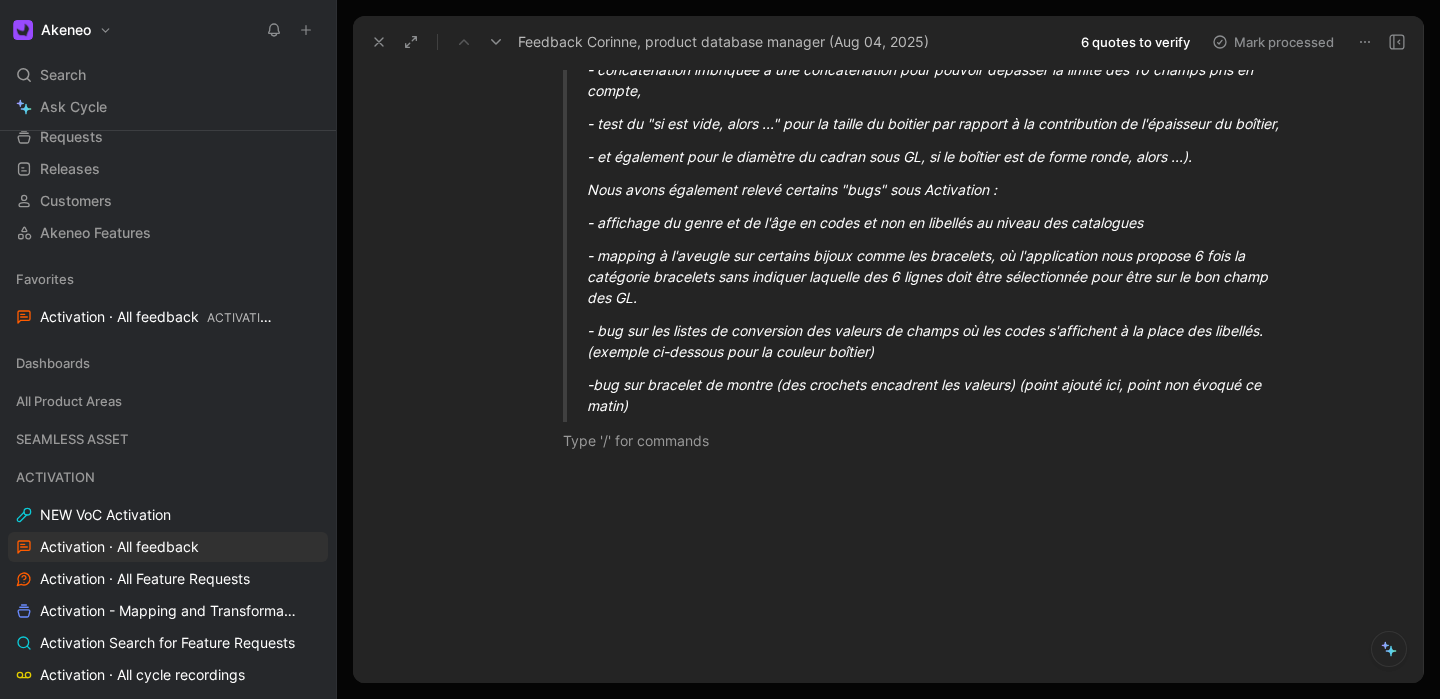 scroll, scrollTop: 2583, scrollLeft: 0, axis: vertical 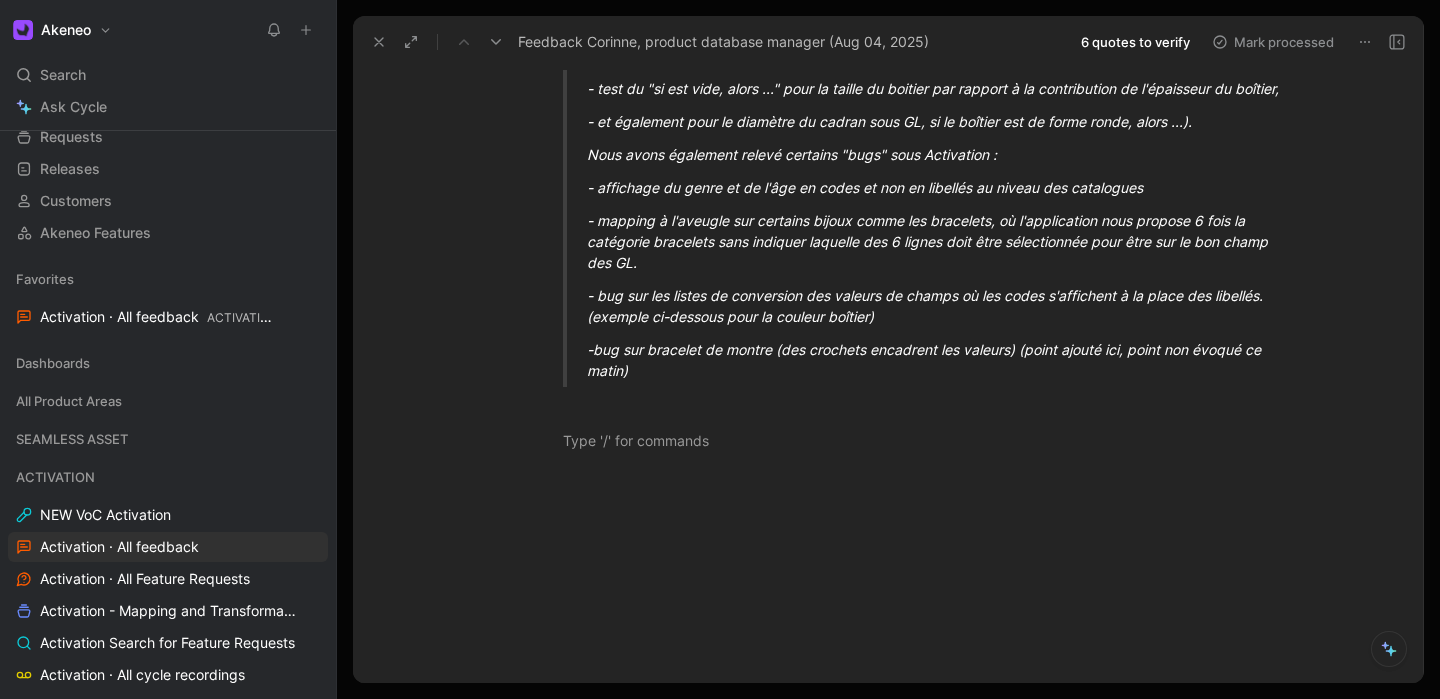 type 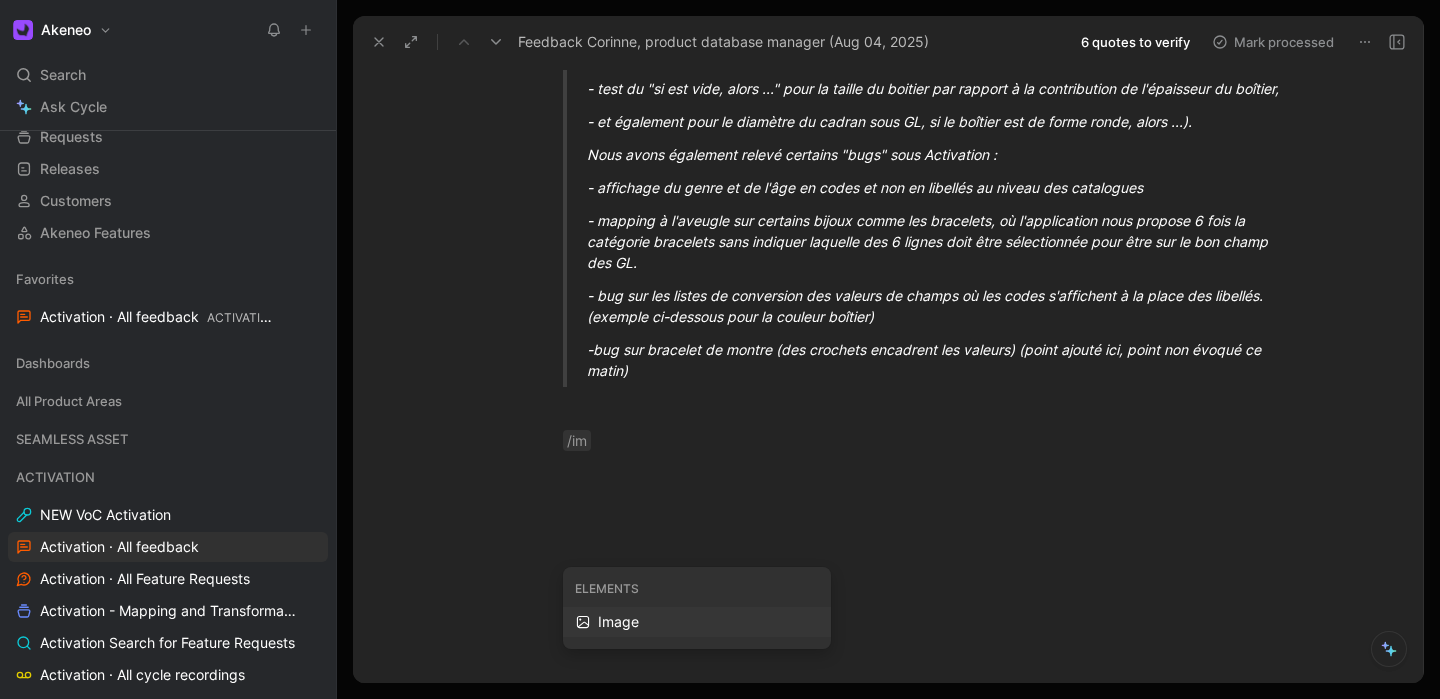 click on "Image" at bounding box center (708, 622) 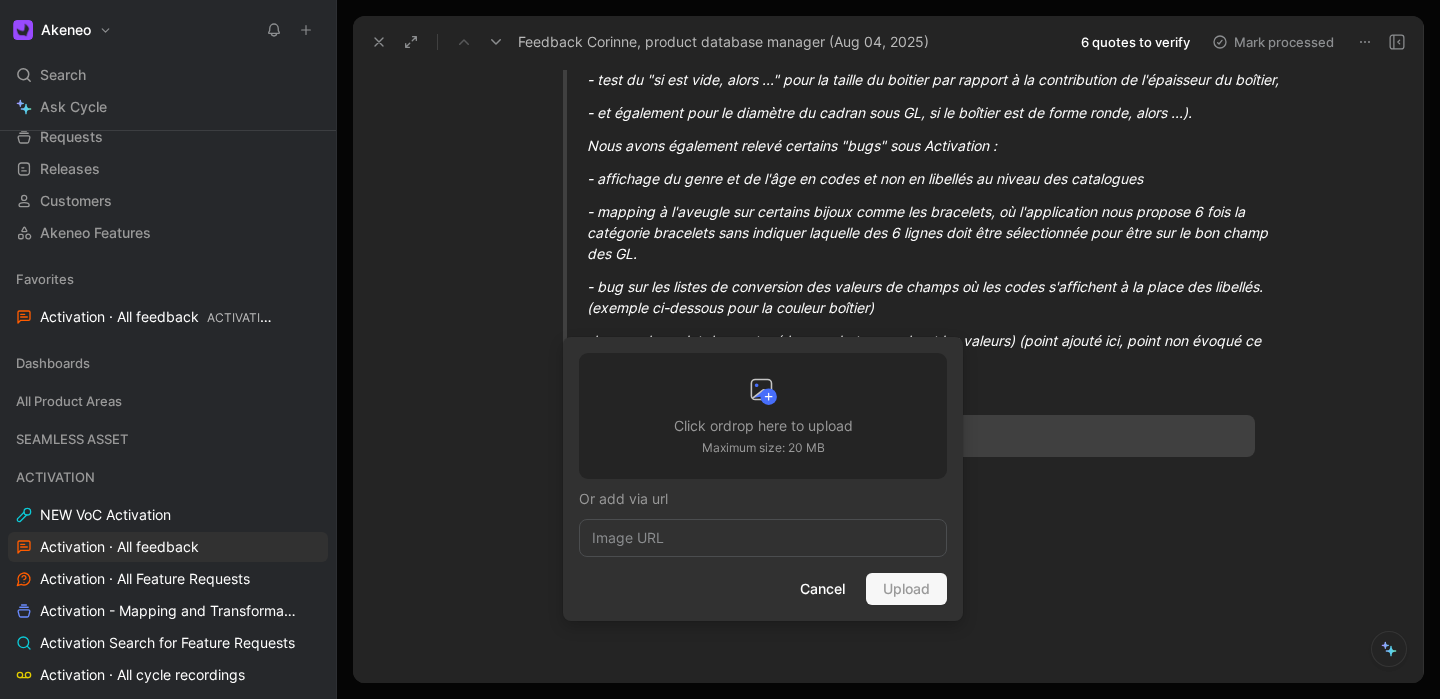 click 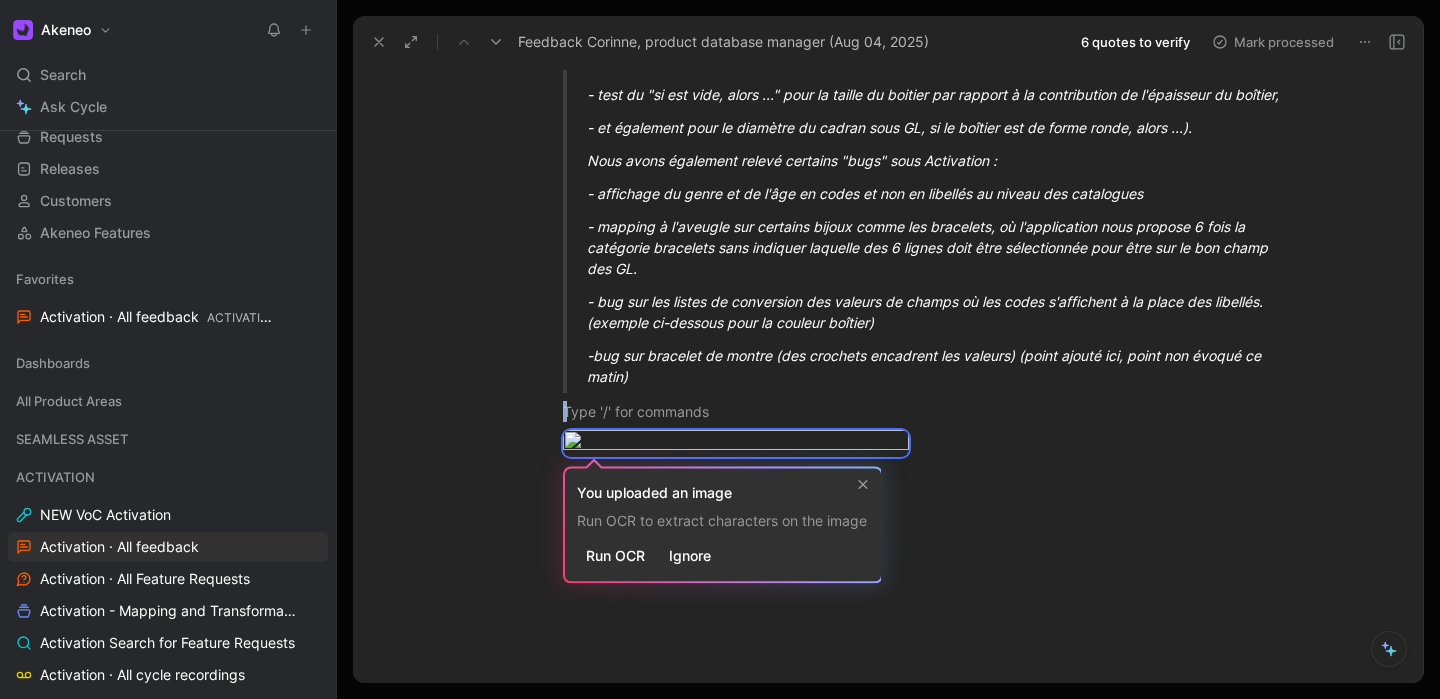 scroll, scrollTop: 2959, scrollLeft: 0, axis: vertical 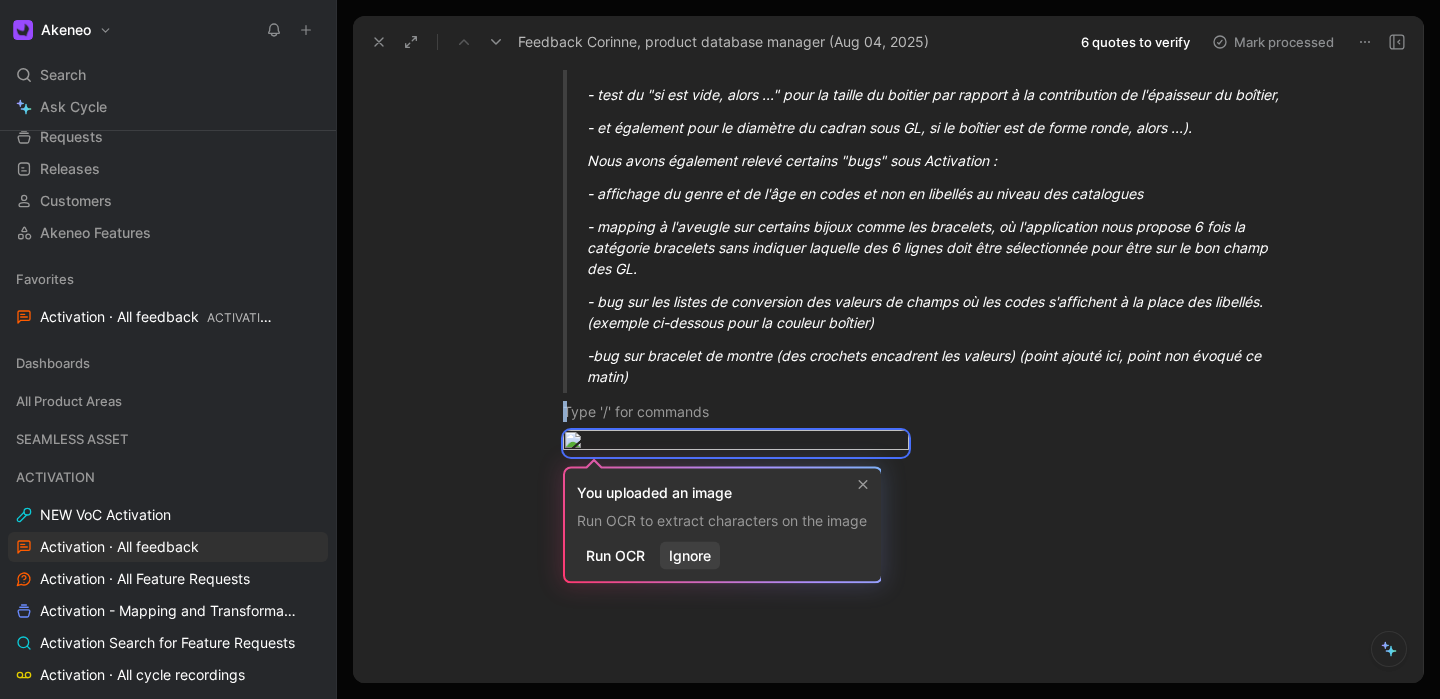 click on "Ignore" at bounding box center (690, 556) 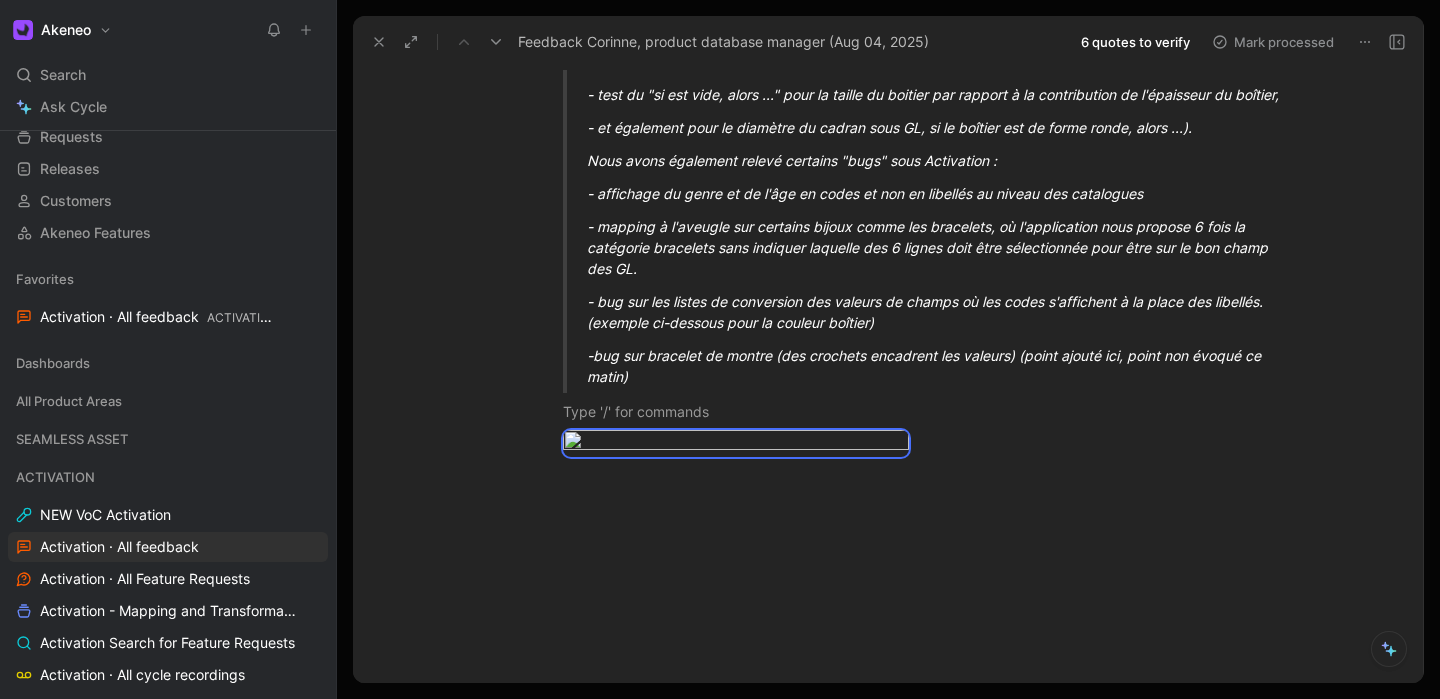 click at bounding box center [909, 578] 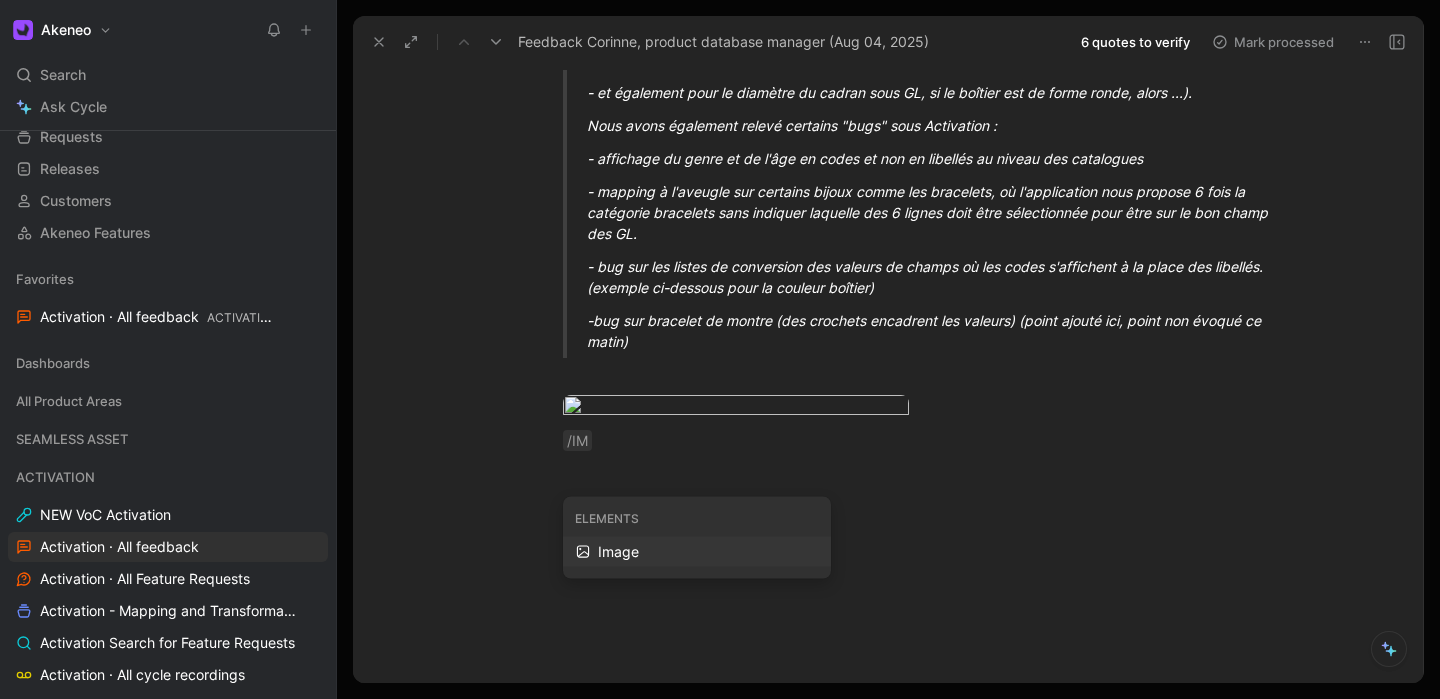 click on "Image" at bounding box center (708, 552) 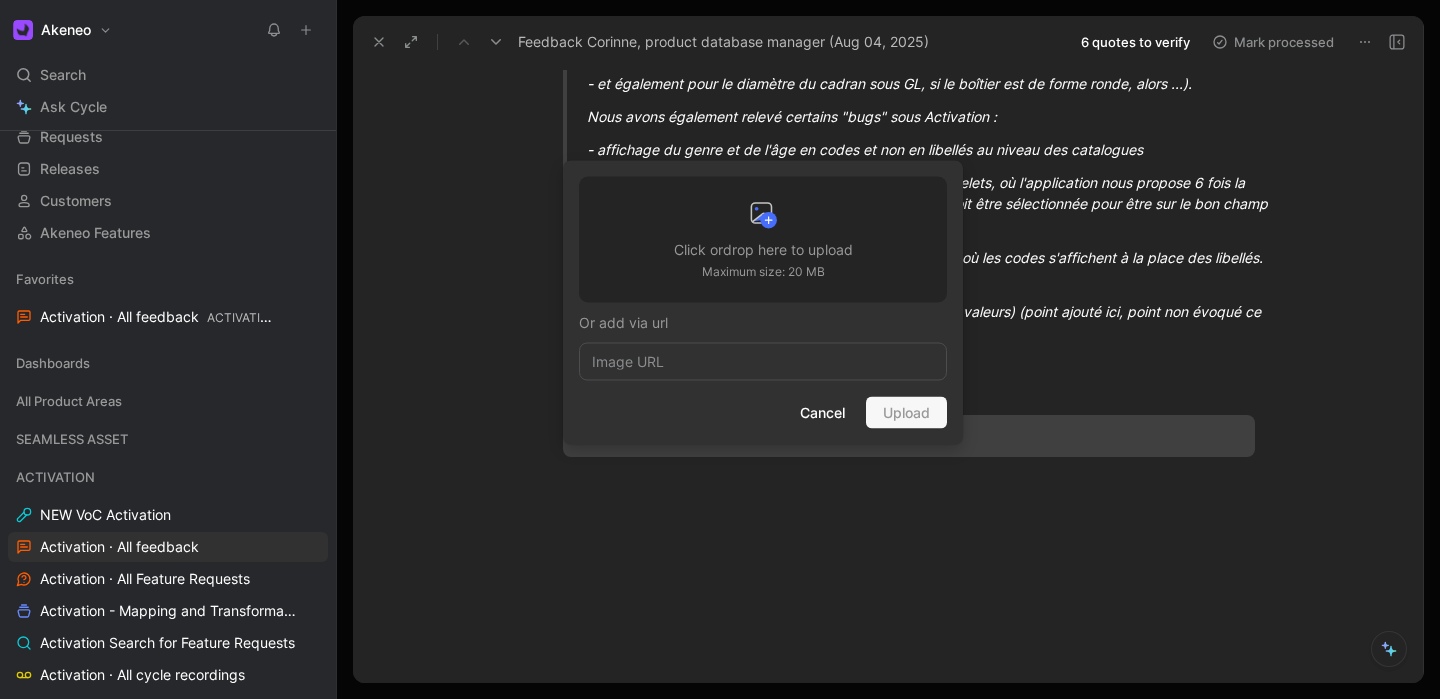 click at bounding box center [763, 218] 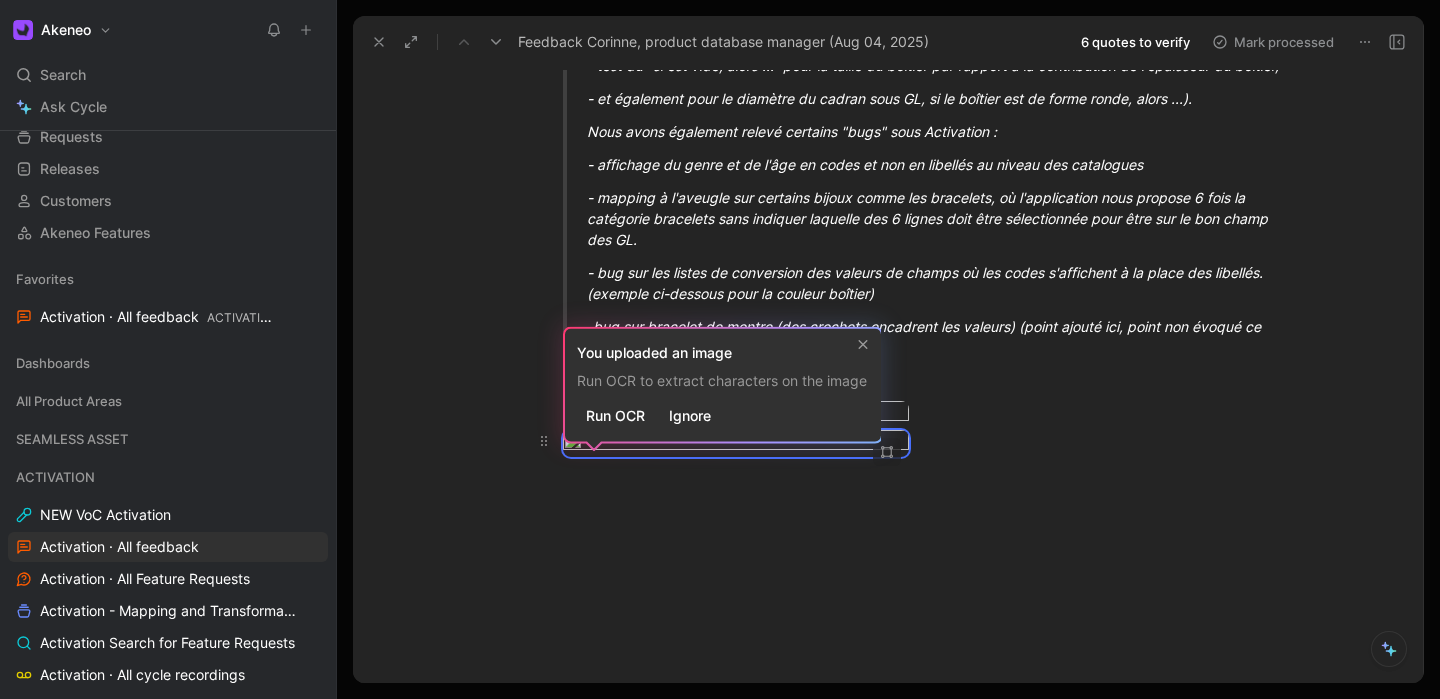 click on "Akeneo Search ⌘ K Ask Cycle Workspace Home G then H Feedback G then F Requests G then R Releases G then L Customers Akeneo Features Favorites Activation · All feedback ACTIVATION Dashboards All Product Areas SEAMLESS ASSET ACTIVATION NEW VoC Activation Activation · All feedback Activation · All Feature Requests Activation - Mapping and Transformation Activation Search for Feature Requests Activation · All cycle recordings Activation · FRs by status Activation · UR by project APPS PLATFORM AUTOMATION & AI COLLABORATION CORE AI DIGITAL SHOWROOM DX & APP STORE GROWTH ACCELERATION PMX PULSE PORTAL PROGRAM X PX INSIGHTS SHARED CATALOGS STRATEGIC PARTNERSHIP STRAT RESEARCH STRATEGIC APPS SUPPLIER DATA MANAGER SUPPORT
To pick up a draggable item, press the space bar.
While dragging, use the arrow keys to move the item.
Press space again to drop the item in its new position, or press escape to cancel.
Help center Invite member Feedback Views Activation · All feedback ACTIVATION 6" at bounding box center [720, 349] 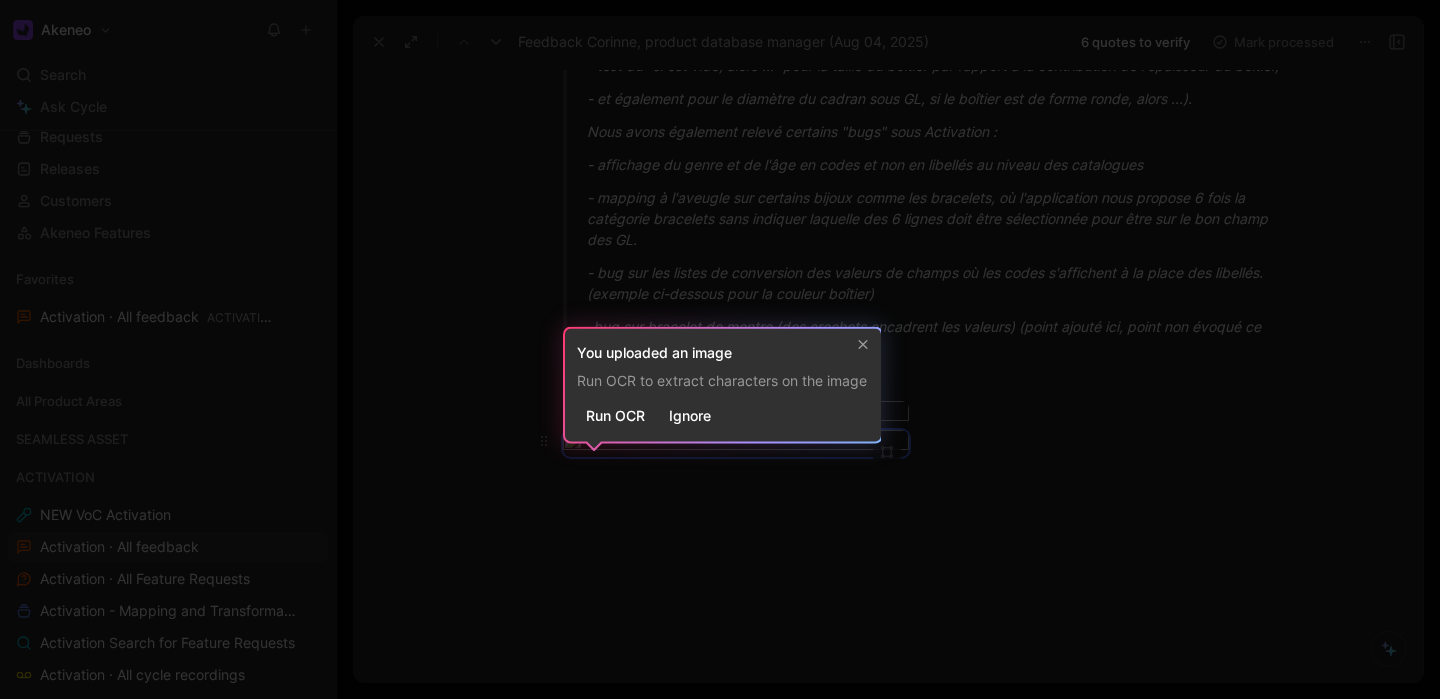 click at bounding box center (719, 349) 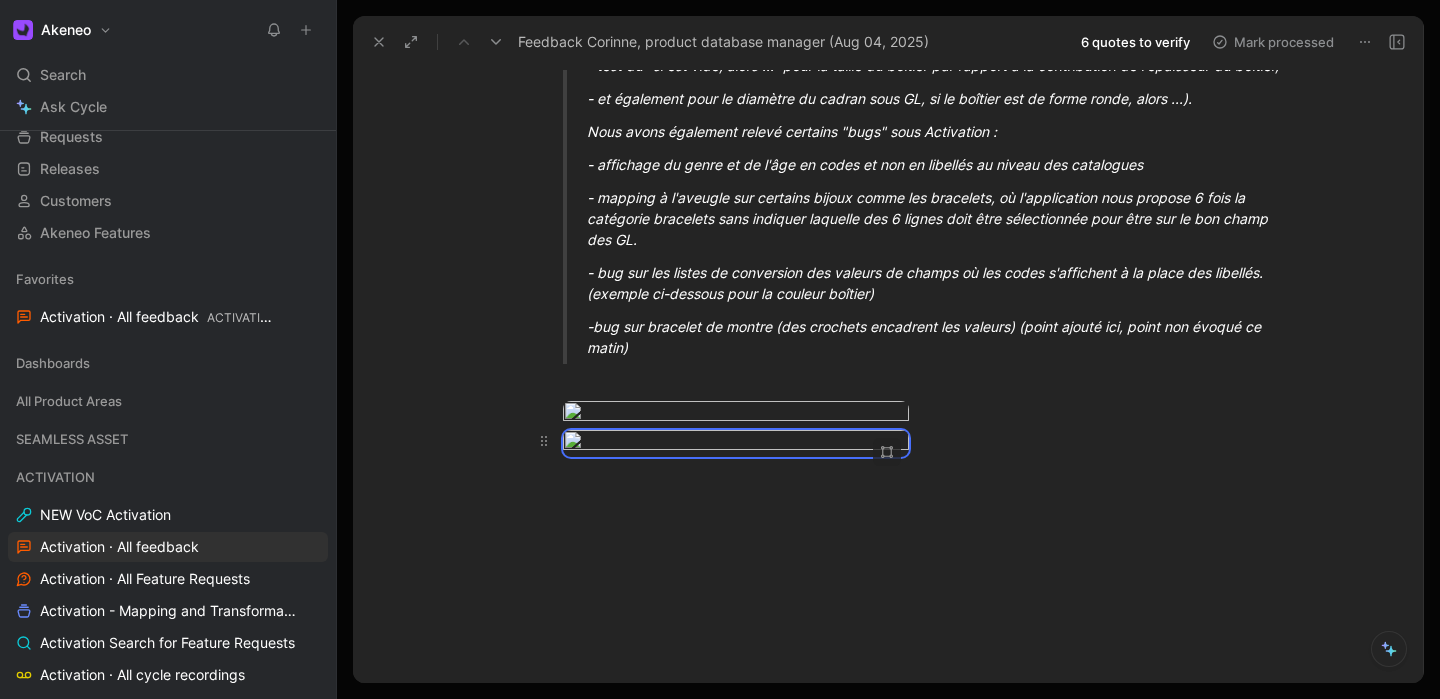 click at bounding box center [909, 443] 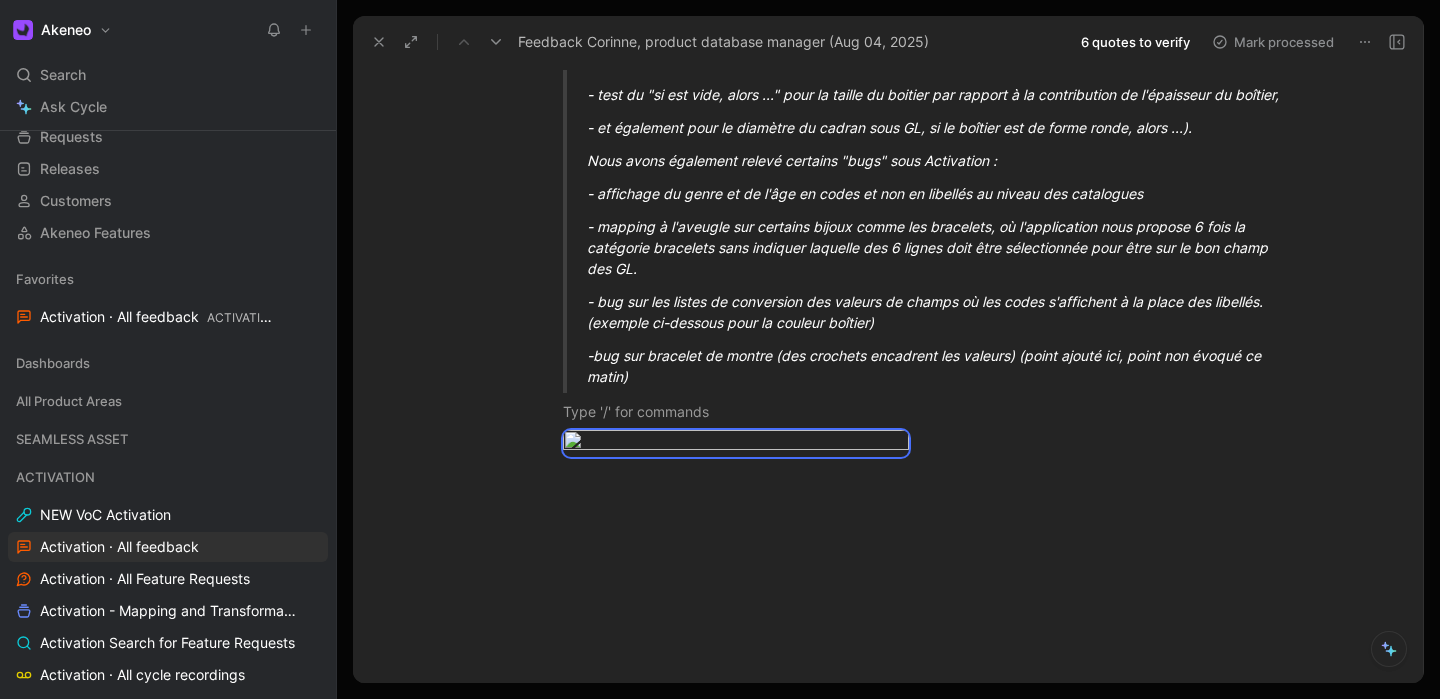 click on "Overall Summary Corinne , the Product Database Manager at Louis Pion, discussed enhancements and issues related to data mapping for MIRAKL - Galeries Lafayette. The purpose of the meeting was to address formula improvements and identify bugs in the Activation platform. Formula Enhancements Nested concatenation to exceed the 10-field limit. Conditional logic for case size and dial diameter based on case shape. Identified Bugs Display of gender and age in codes instead of labels in catalogs. Ambiguous mapping for jewelry categories, particularly bracelets. Conversion list issues where codes replace labels, e.g., case color. Bracketed values for watch bracelets (not discussed in the morning). Key Points Corinne is the Product Database Manager at Louis Pion. She has excellent knowledge of the product model and data in her PIM. She is proficient in Excel and data mapping. She manages the current Lengow data flow. She discussed the need for nested concatenation to exceed the 10-field limit. Next steps Corinne -" at bounding box center (909, -891) 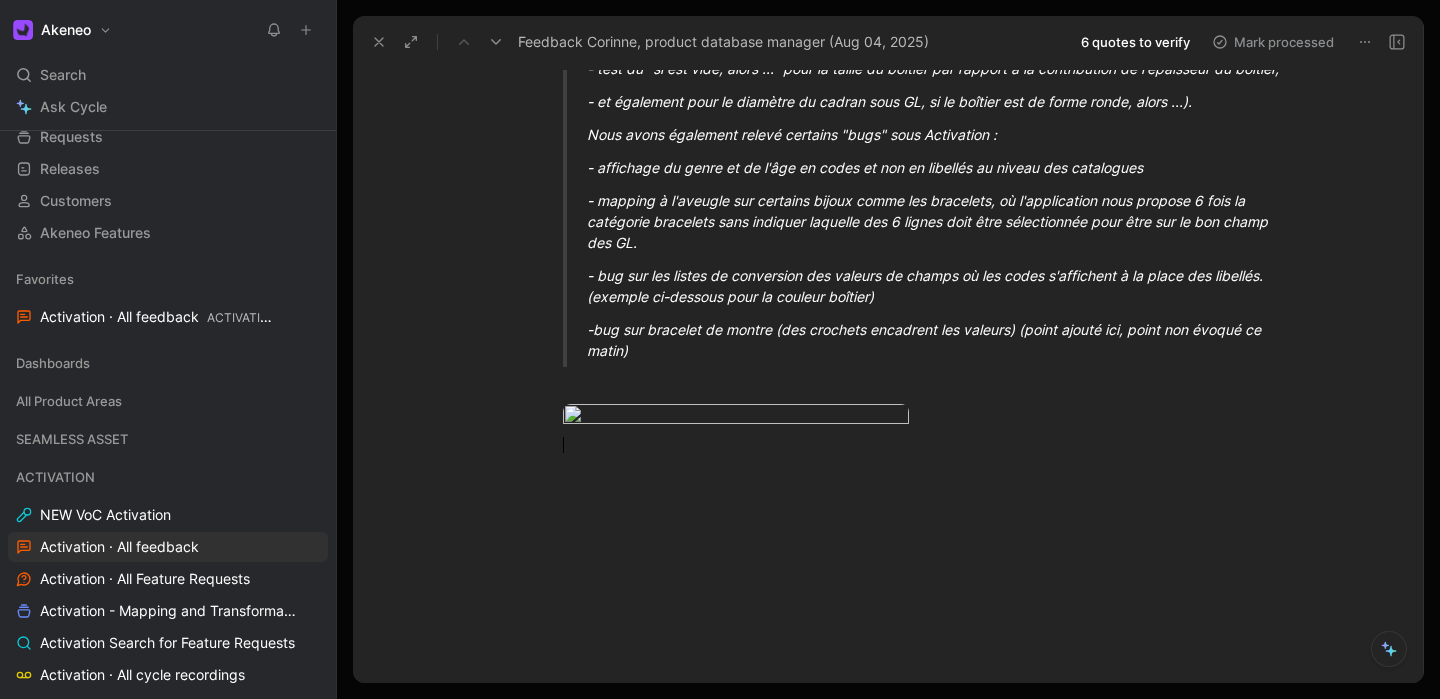click on "Overall Summary Corinne , the Product Database Manager at Louis Pion, discussed enhancements and issues related to data mapping for MIRAKL - Galeries Lafayette. The purpose of the meeting was to address formula improvements and identify bugs in the Activation platform. Formula Enhancements Nested concatenation to exceed the 10-field limit. Conditional logic for case size and dial diameter based on case shape. Identified Bugs Display of gender and age in codes instead of labels in catalogs. Ambiguous mapping for jewelry categories, particularly bracelets. Conversion list issues where codes replace labels, e.g., case color. Bracketed values for watch bracelets (not discussed in the morning). Key Points Corinne is the Product Database Manager at Louis Pion. She has excellent knowledge of the product model and data in her PIM. She is proficient in Excel and data mapping. She manages the current Lengow data flow. She discussed the need for nested concatenation to exceed the 10-field limit. Next steps Corinne -" at bounding box center [909, -904] 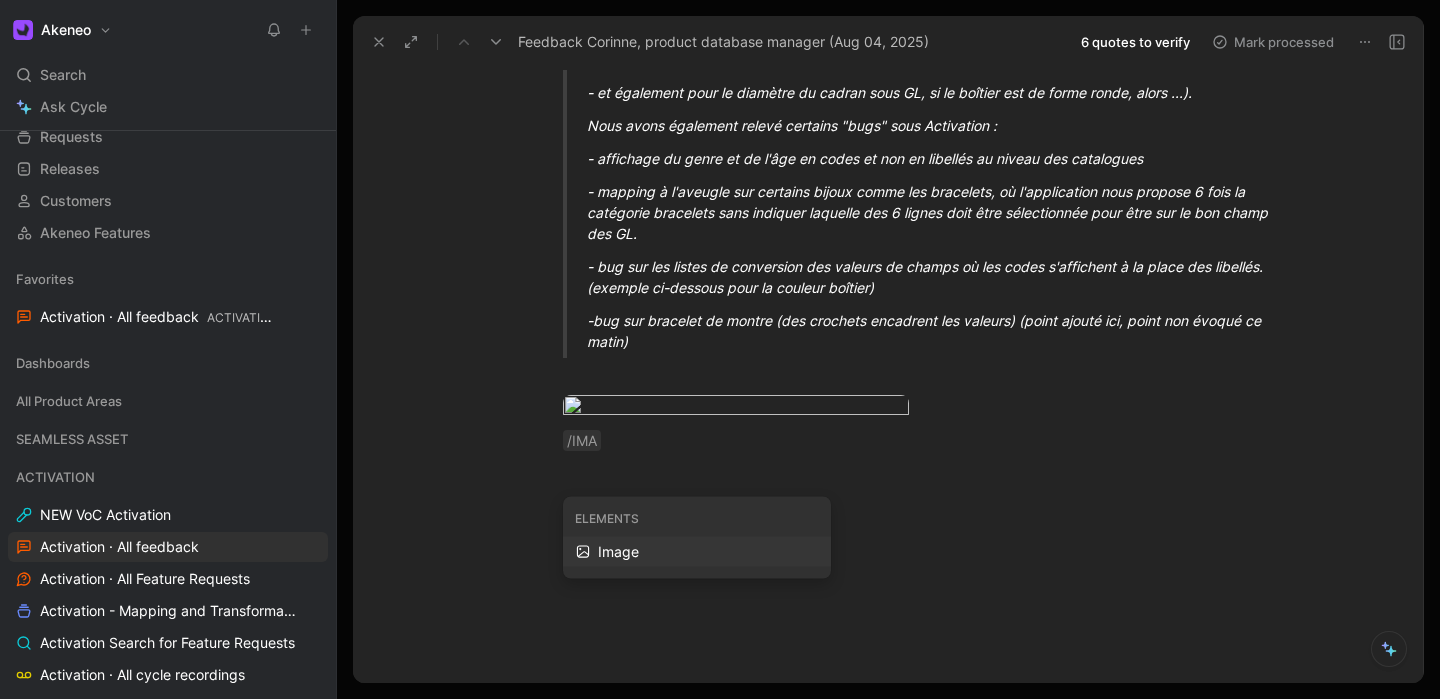 click on "Image" at bounding box center [708, 552] 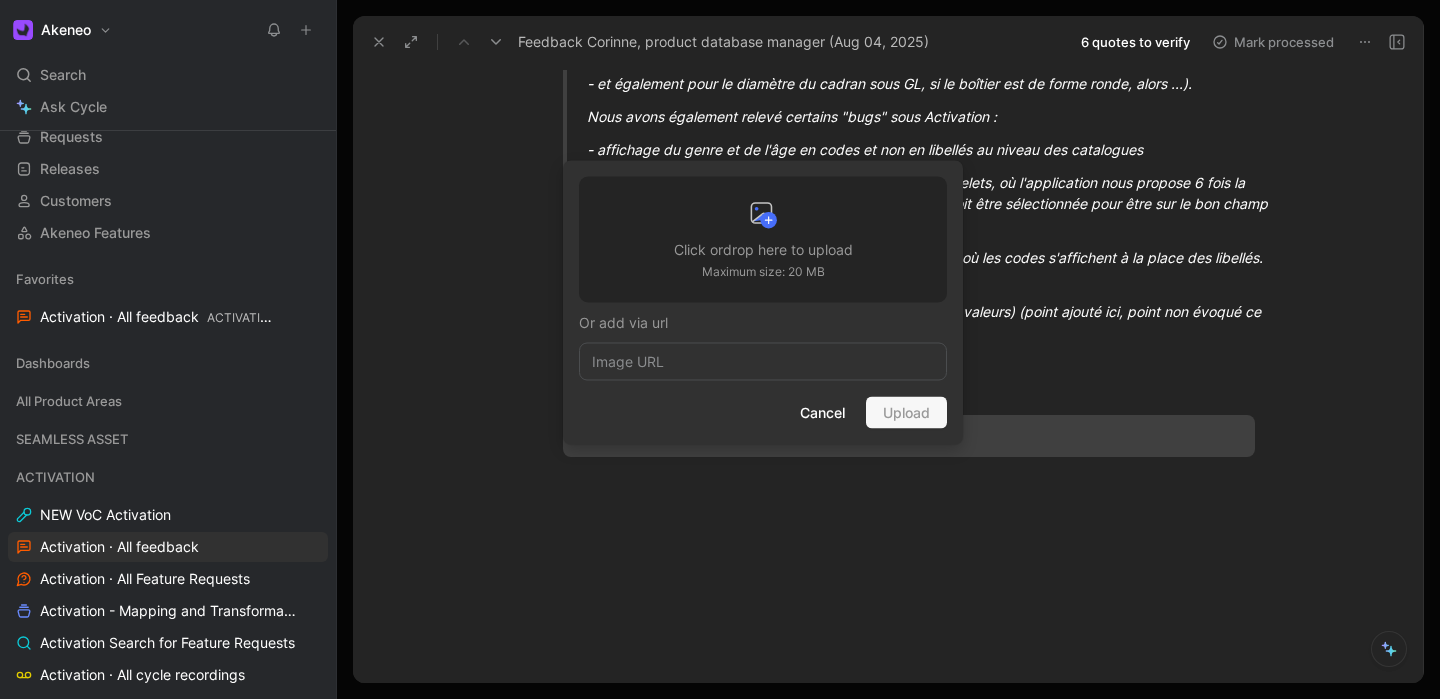 click at bounding box center [763, 218] 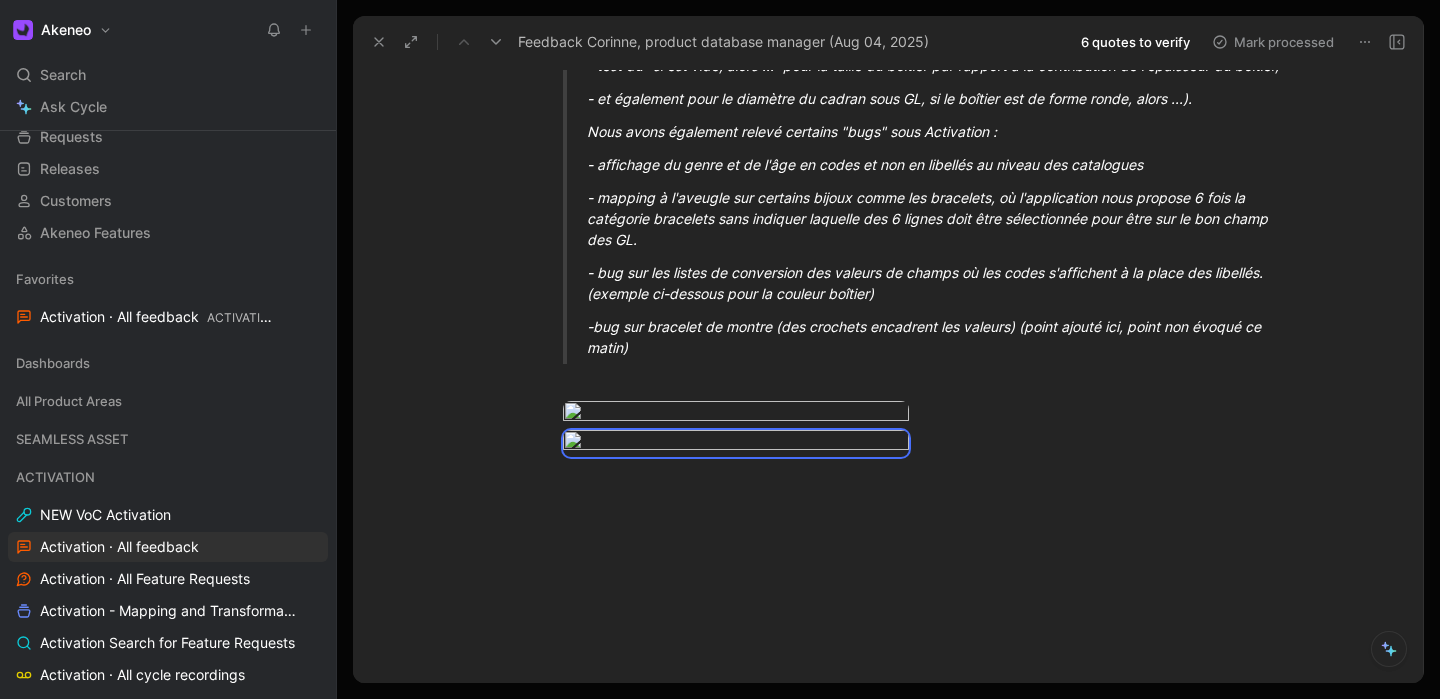 scroll, scrollTop: 3129, scrollLeft: 0, axis: vertical 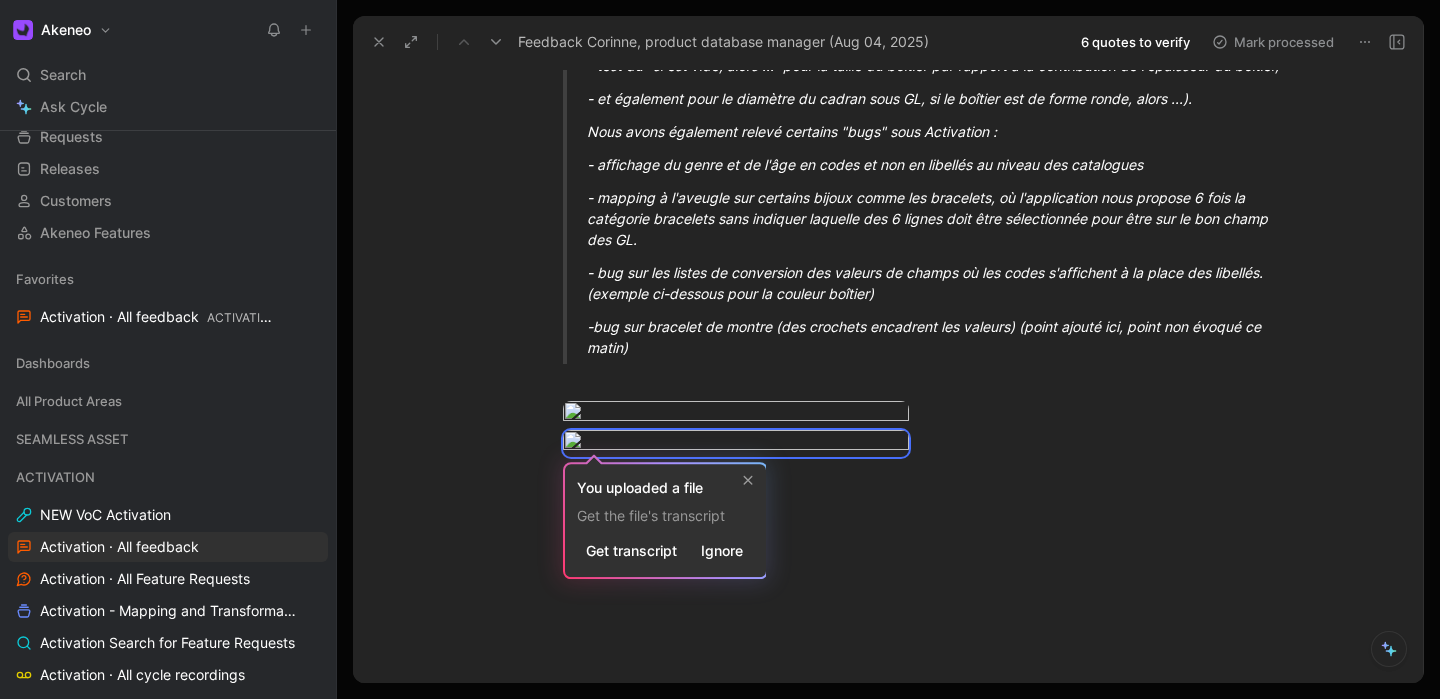 click at bounding box center (909, 578) 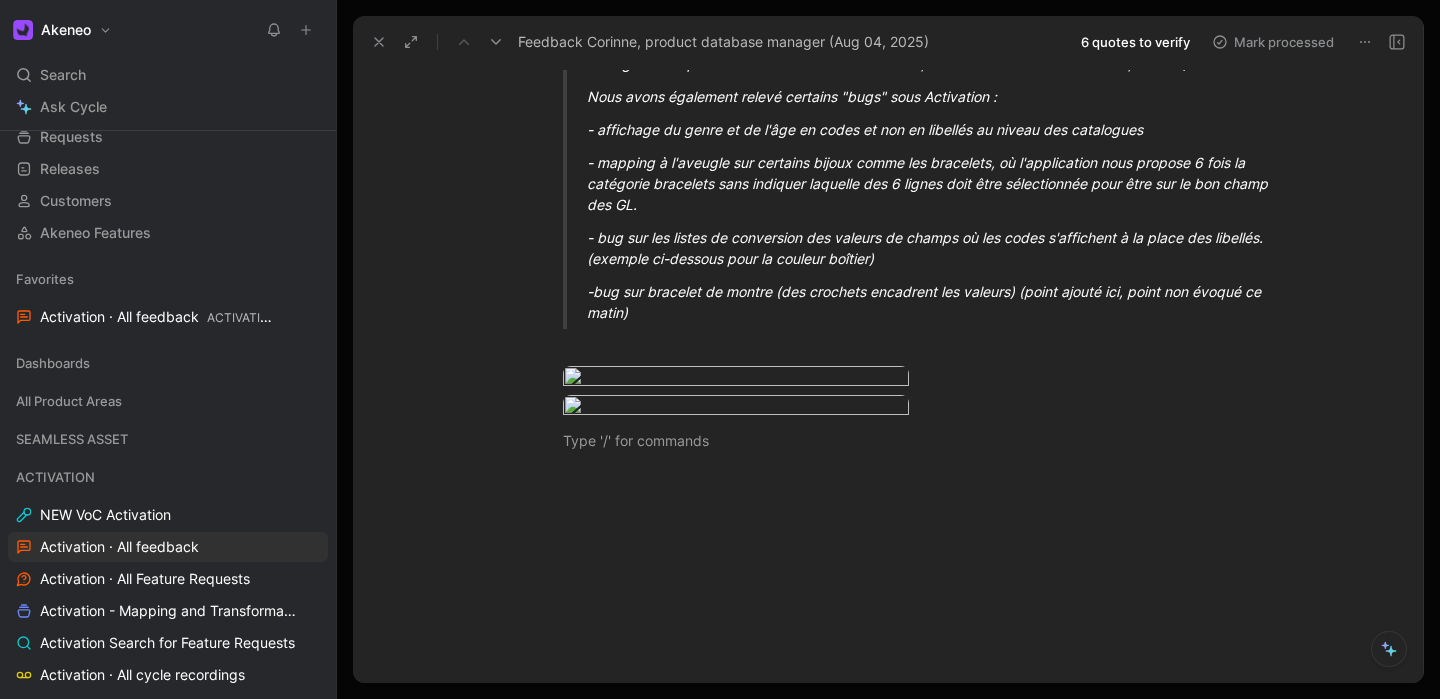 click on "Feedback Corinne, product database manager (Aug 04, 2025)" at bounding box center (713, 42) 